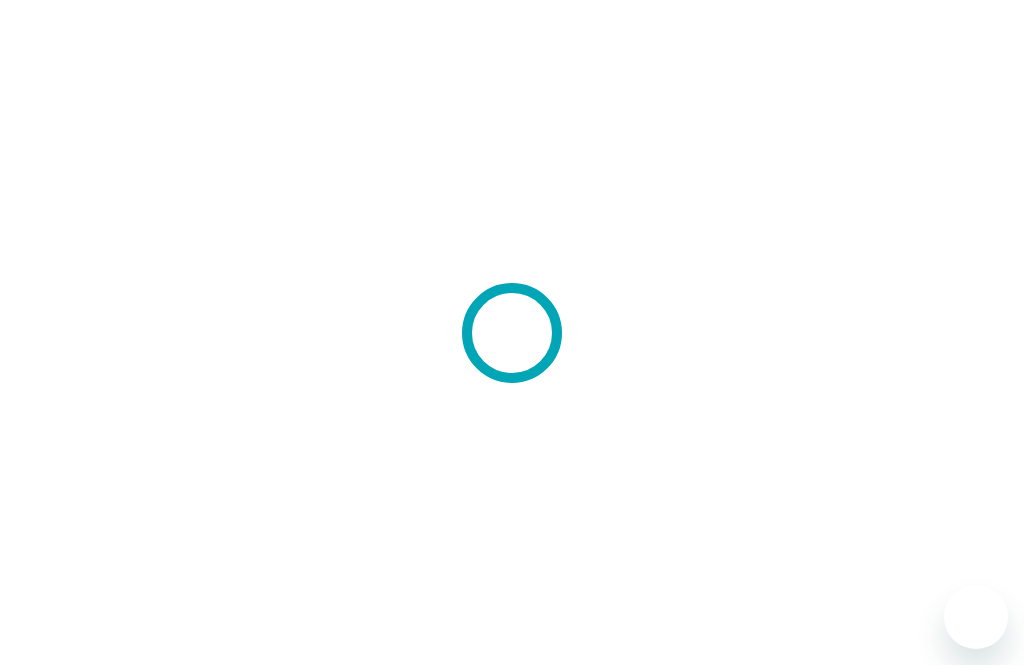 scroll, scrollTop: 0, scrollLeft: 0, axis: both 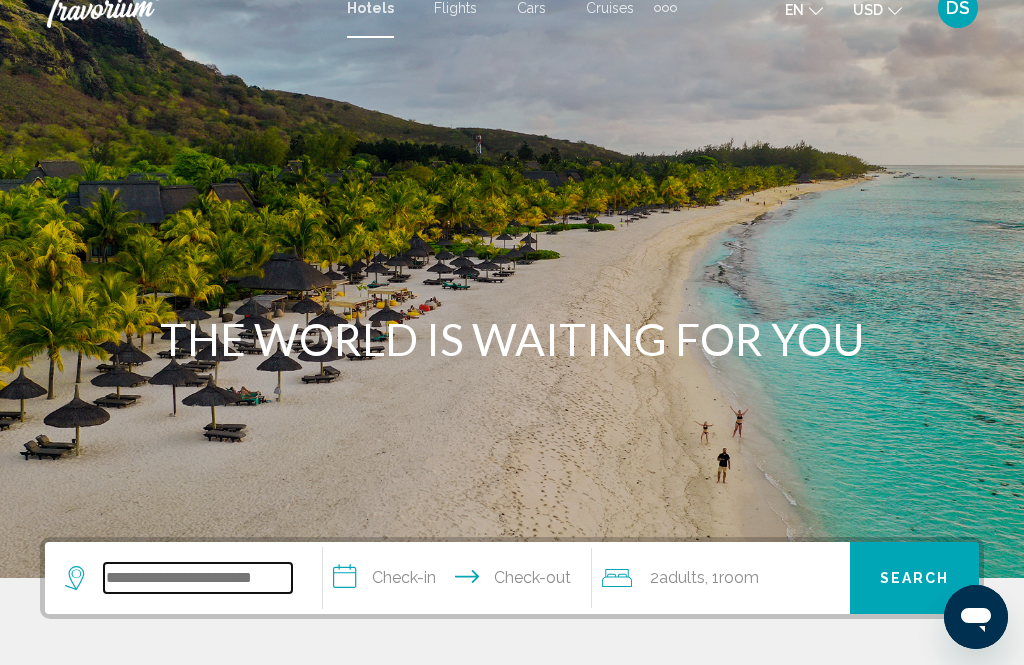 click at bounding box center [198, 578] 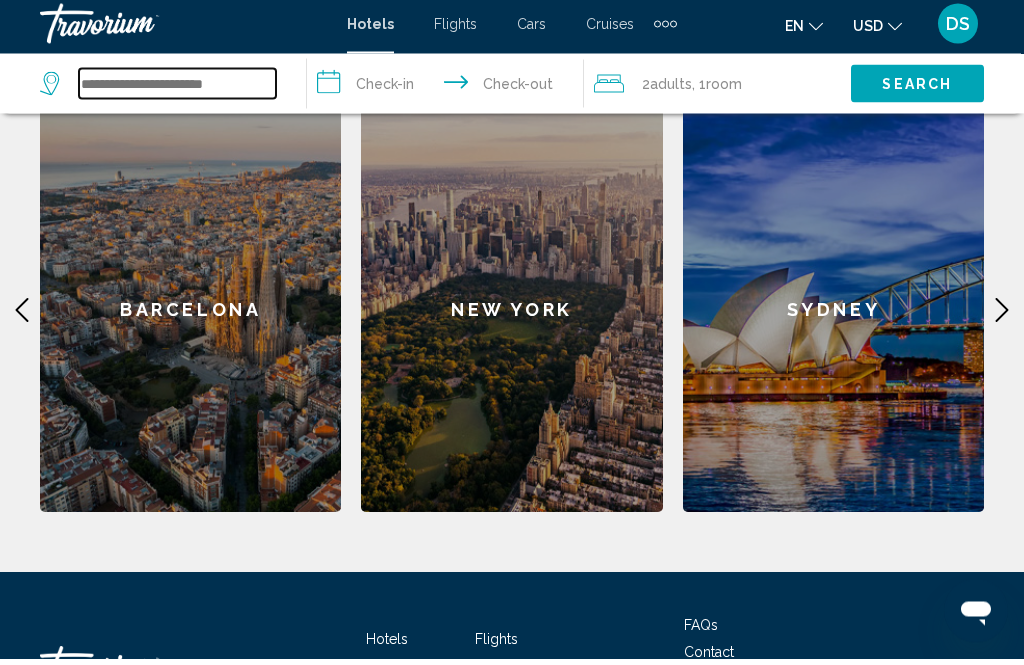scroll, scrollTop: 906, scrollLeft: 0, axis: vertical 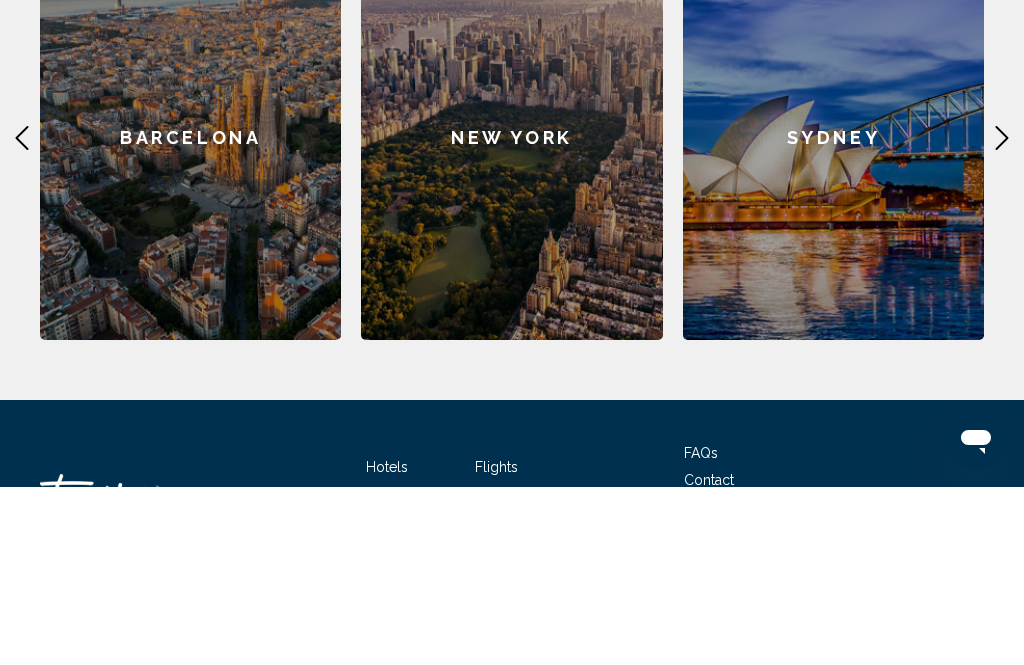 click on "New York" 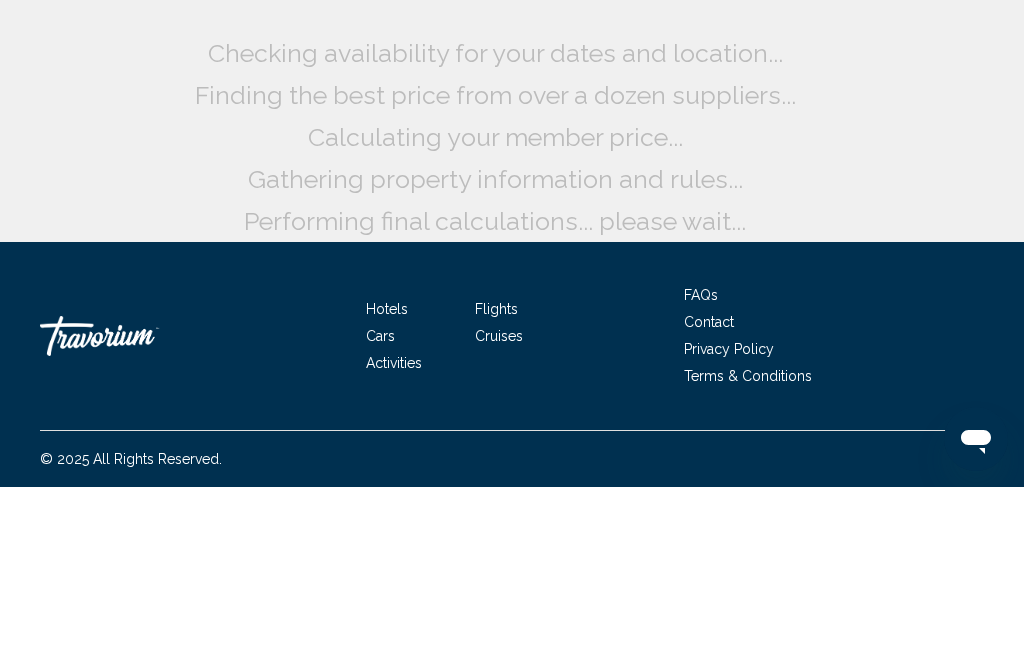 scroll, scrollTop: 0, scrollLeft: 0, axis: both 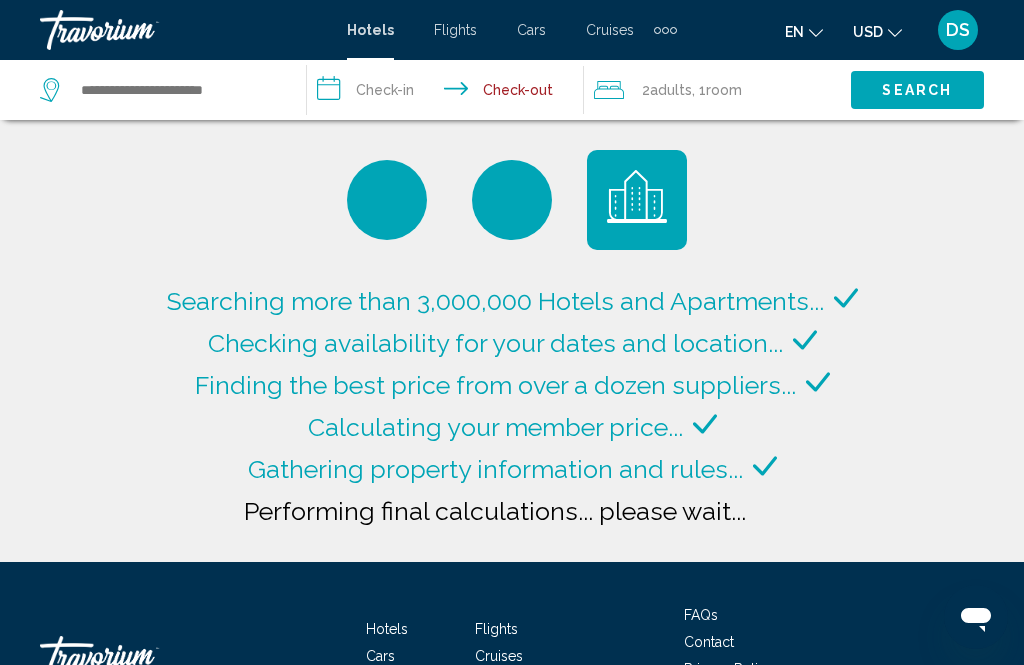 type on "**********" 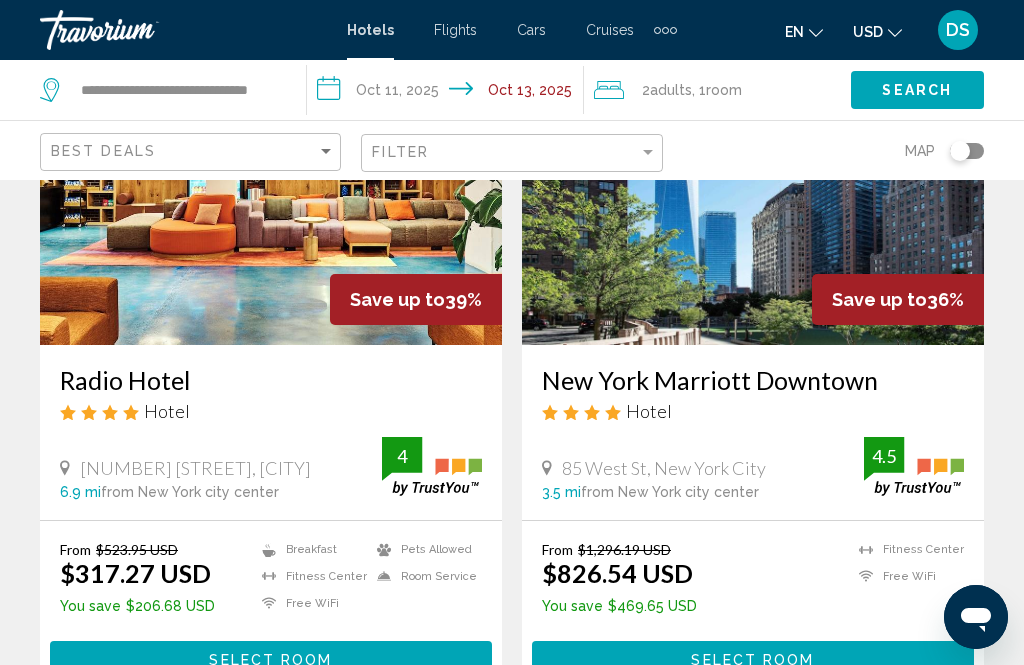 scroll, scrollTop: 220, scrollLeft: 0, axis: vertical 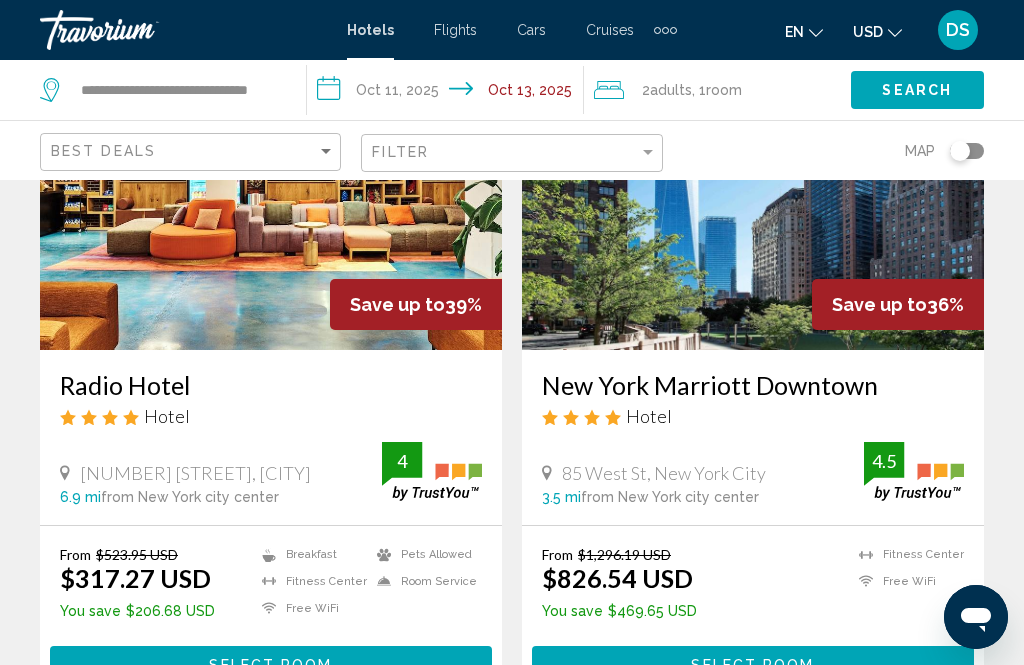 click on "**********" at bounding box center (449, 93) 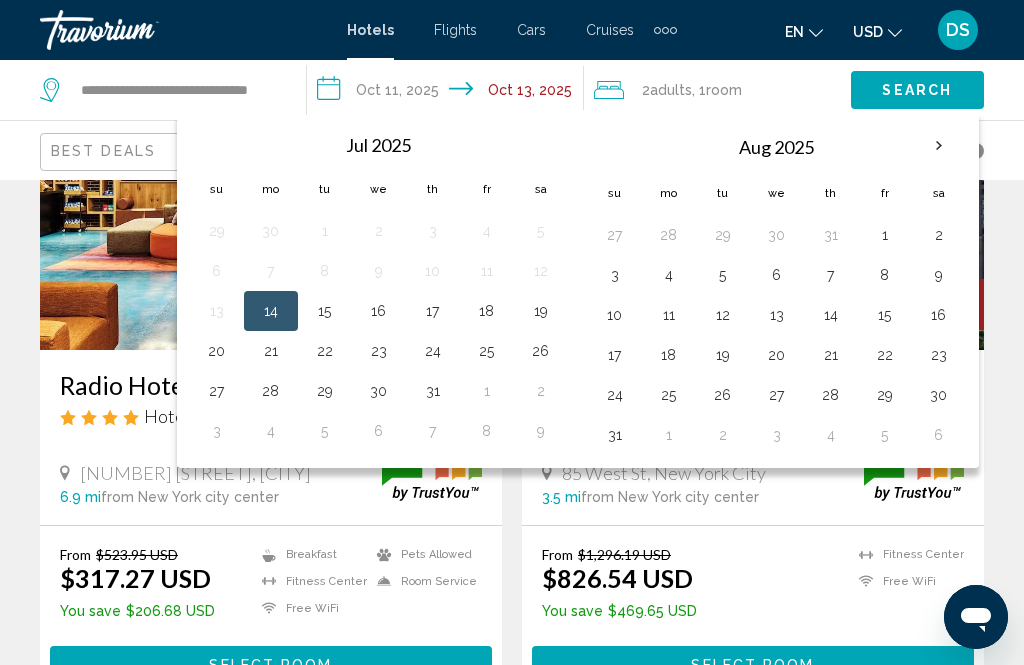 click on "23" at bounding box center (379, 351) 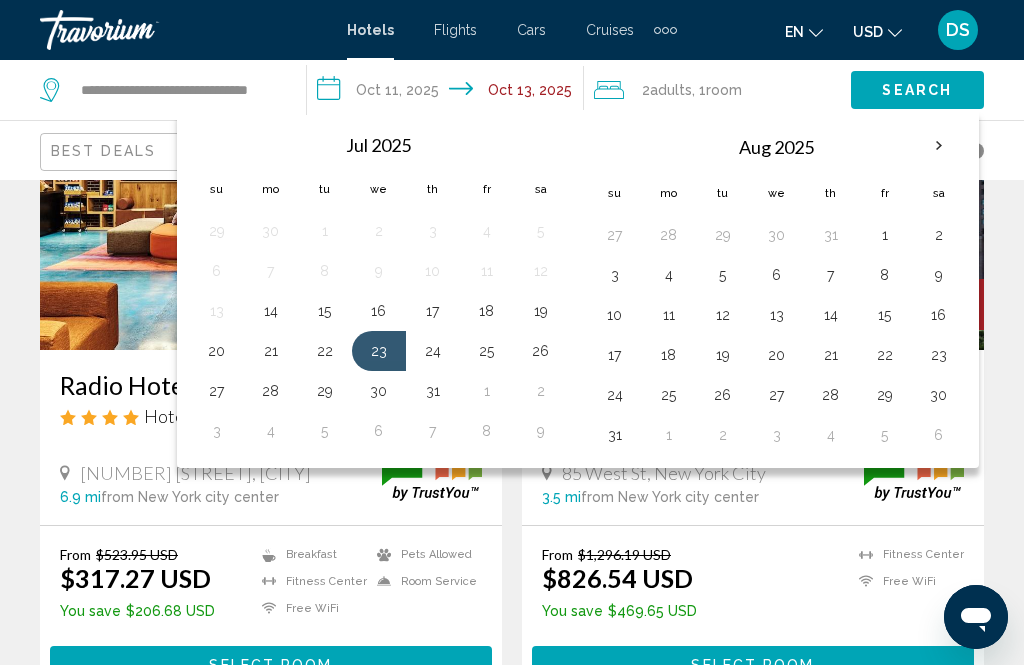 click on "27" at bounding box center [217, 391] 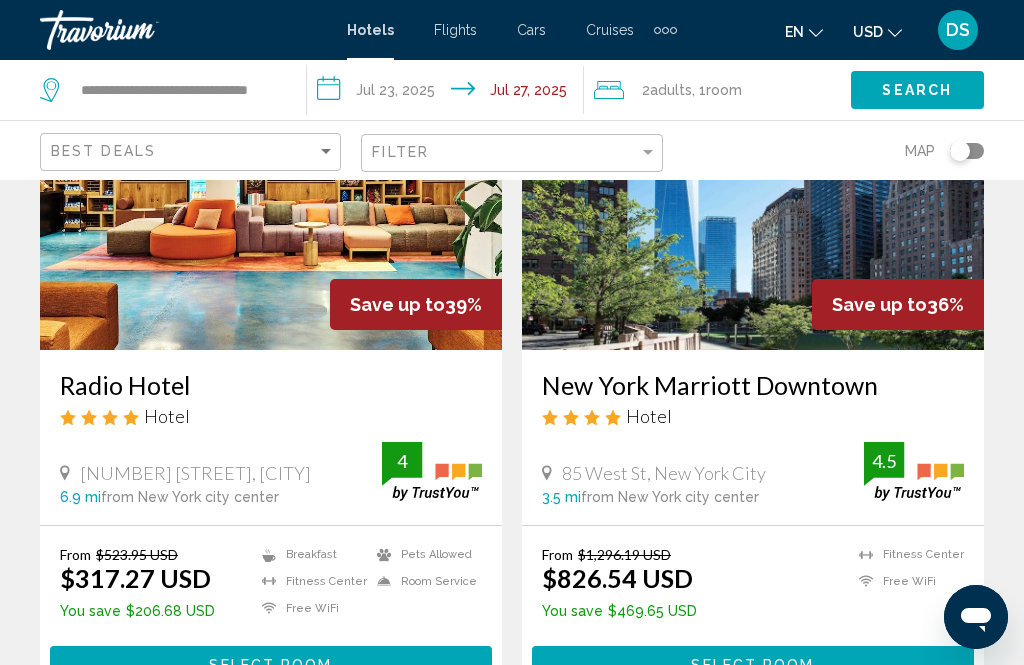 click on "Search" 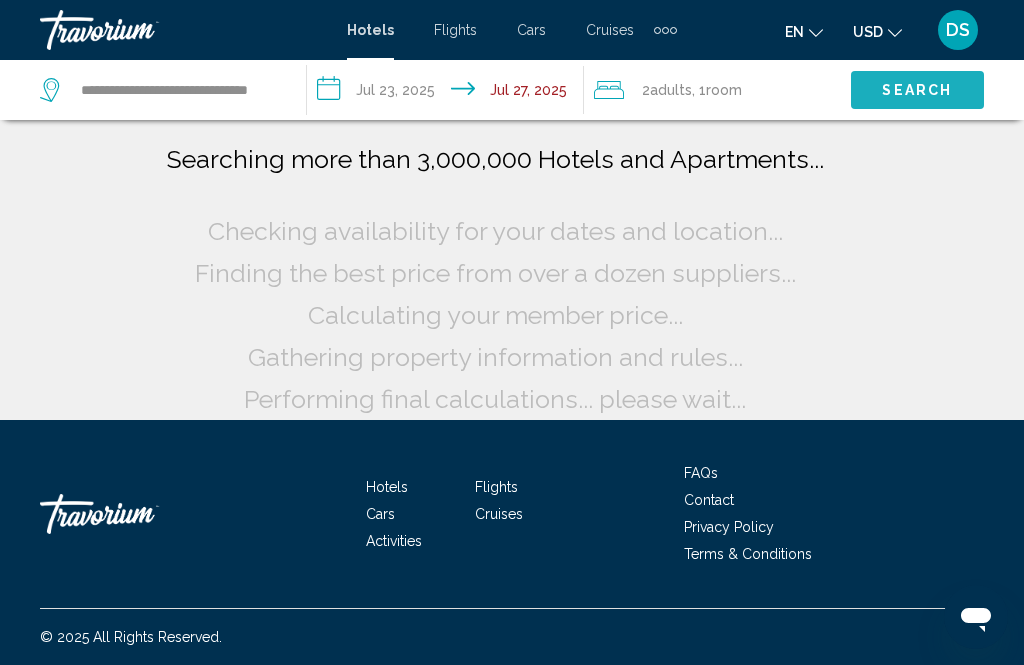 scroll, scrollTop: 142, scrollLeft: 0, axis: vertical 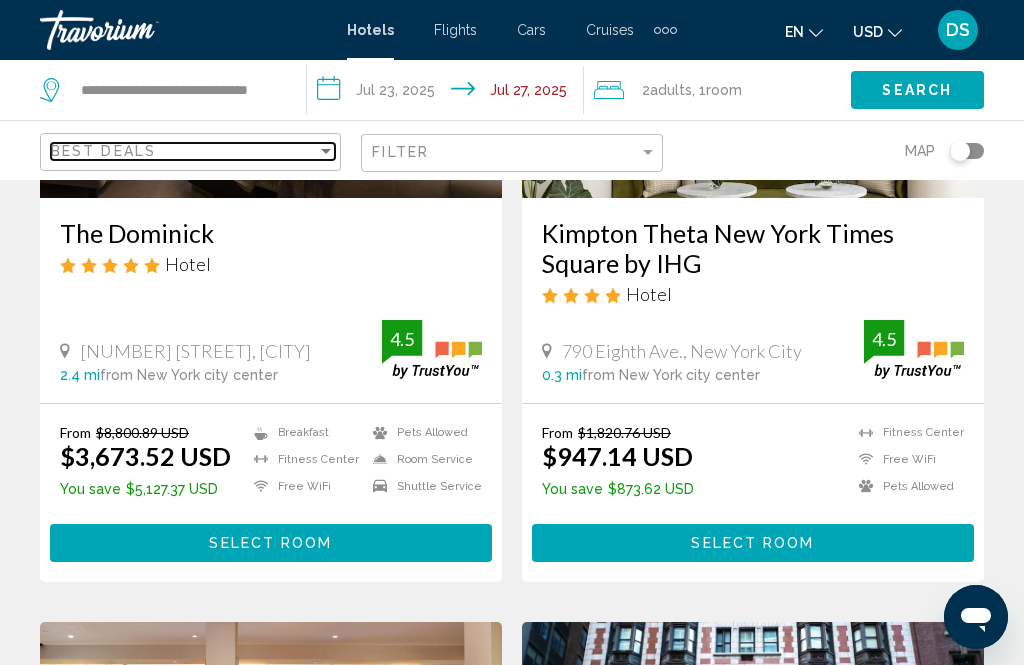 click on "Best Deals" at bounding box center (184, 151) 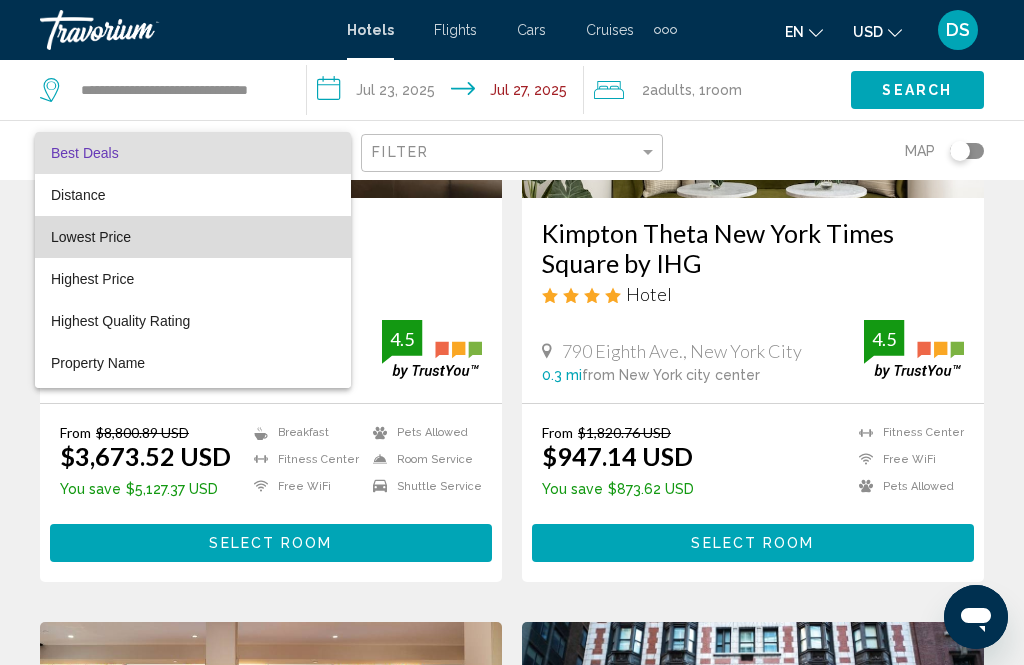 click on "Lowest Price" at bounding box center [193, 237] 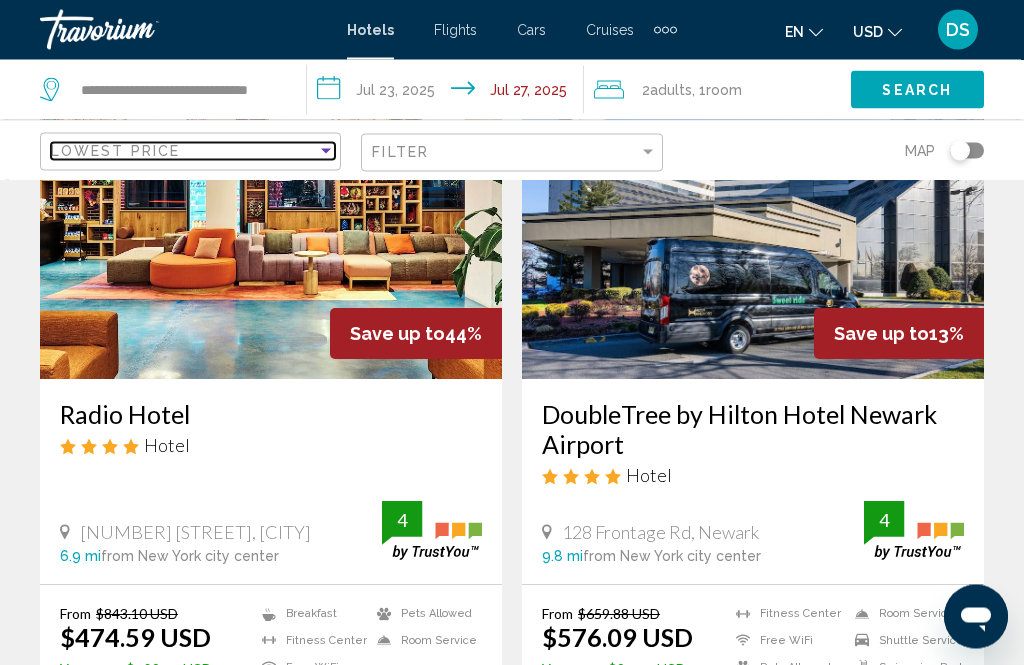 scroll, scrollTop: 194, scrollLeft: 0, axis: vertical 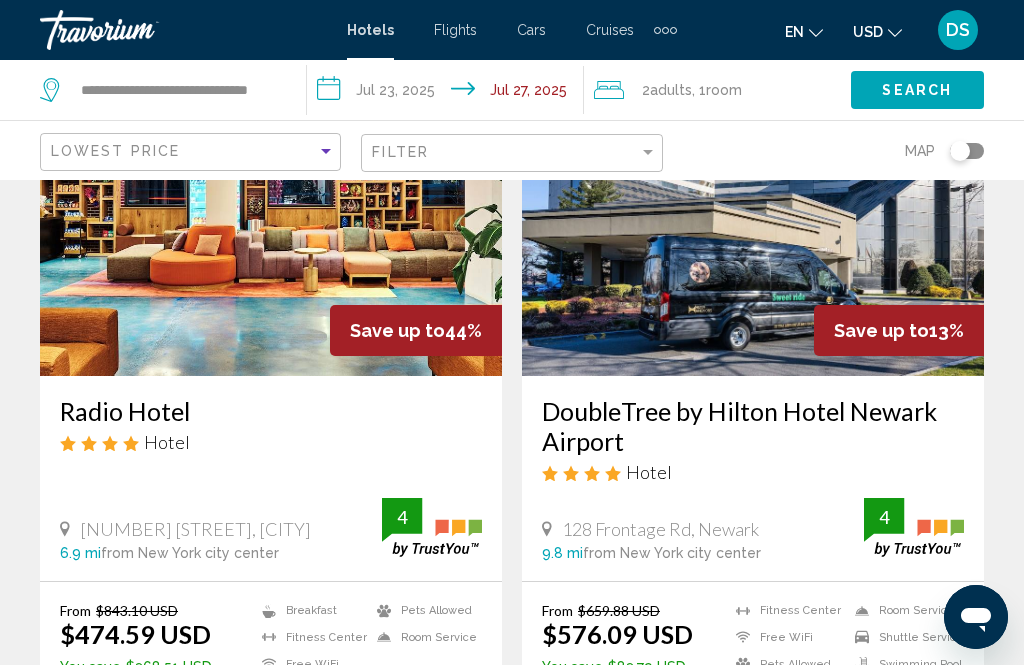 click at bounding box center (271, 216) 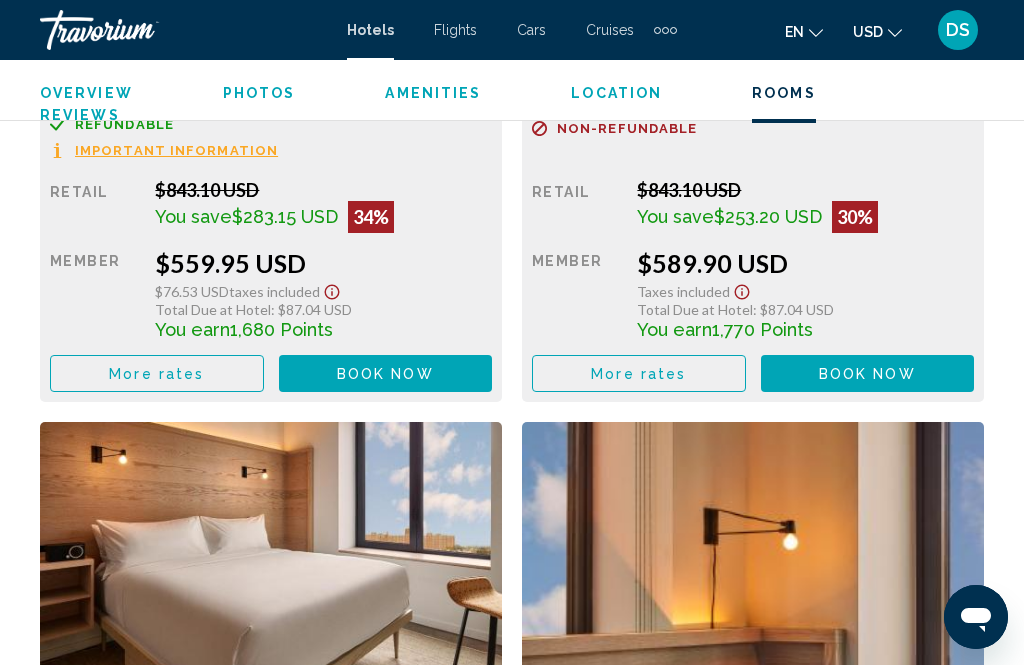 scroll, scrollTop: 5126, scrollLeft: 0, axis: vertical 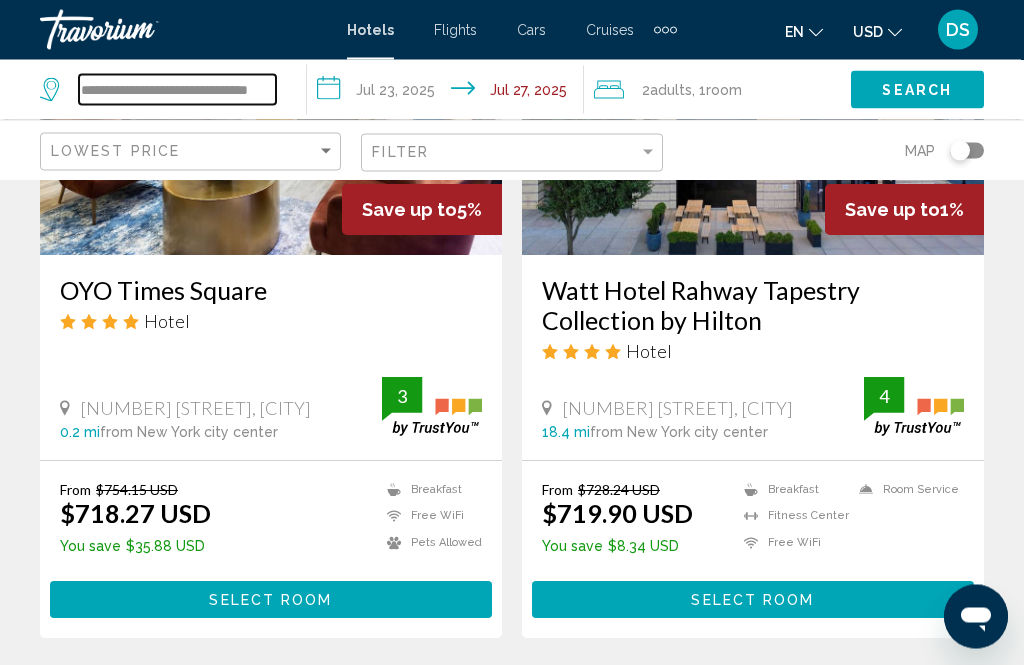 click on "**********" at bounding box center (177, 90) 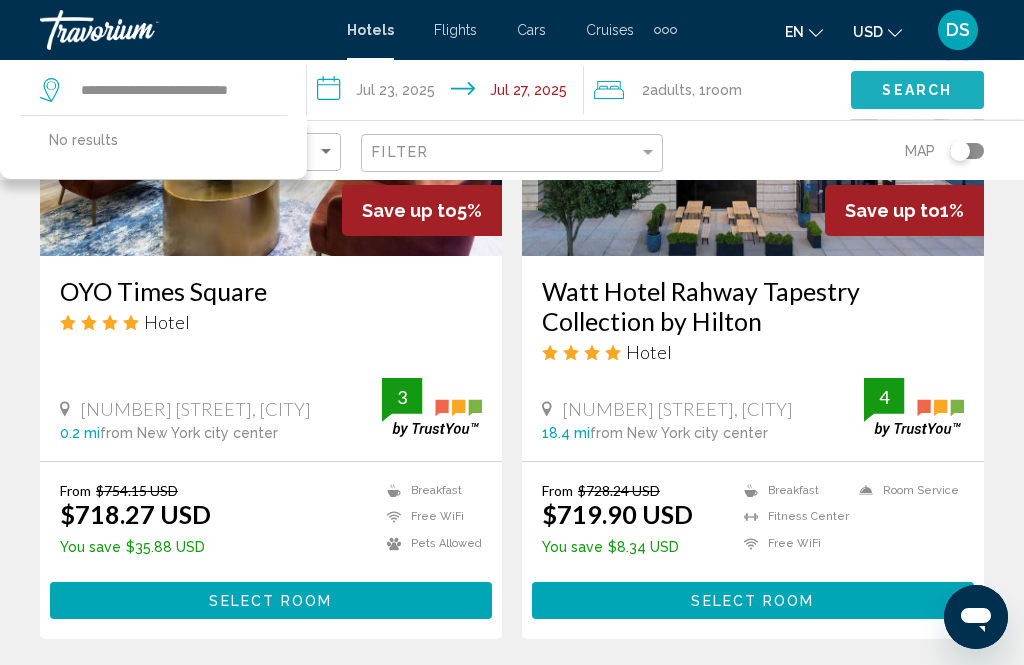 click on "Search" 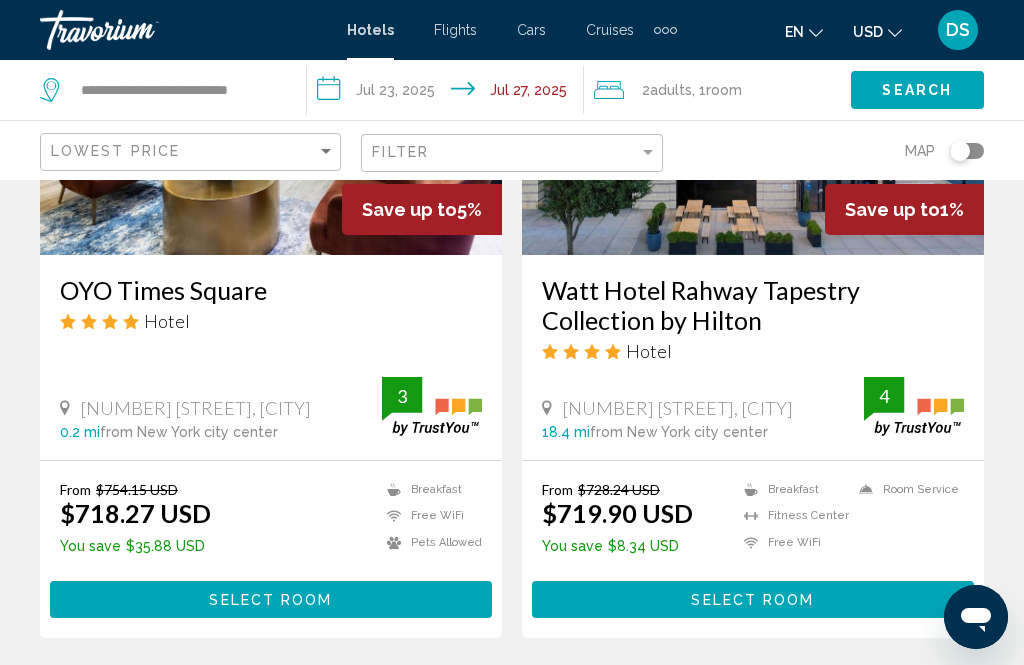 click on "Search" 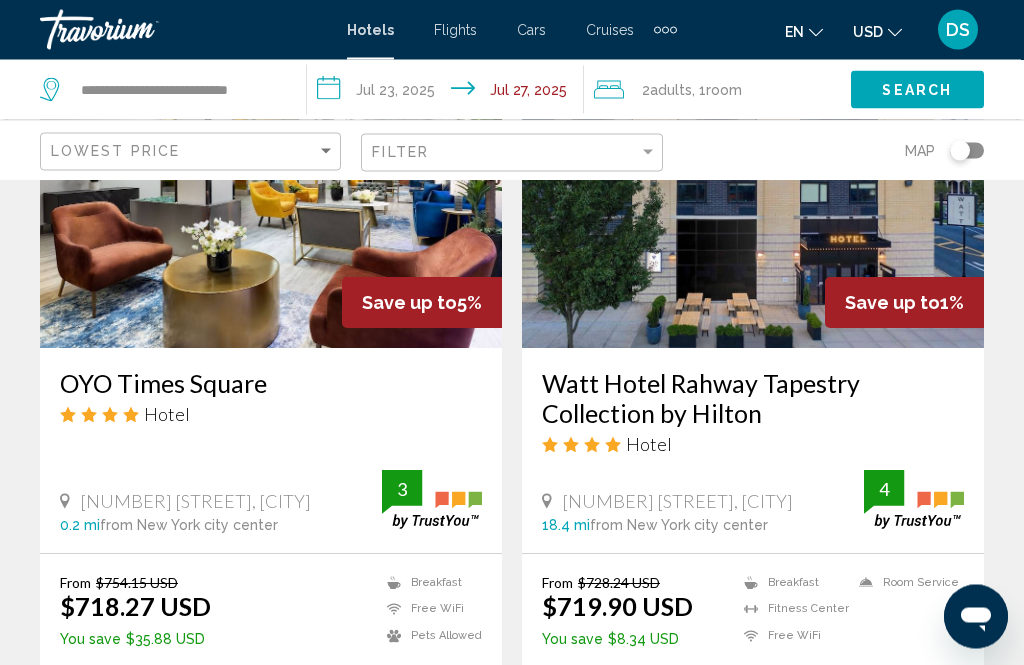 scroll, scrollTop: 1679, scrollLeft: 0, axis: vertical 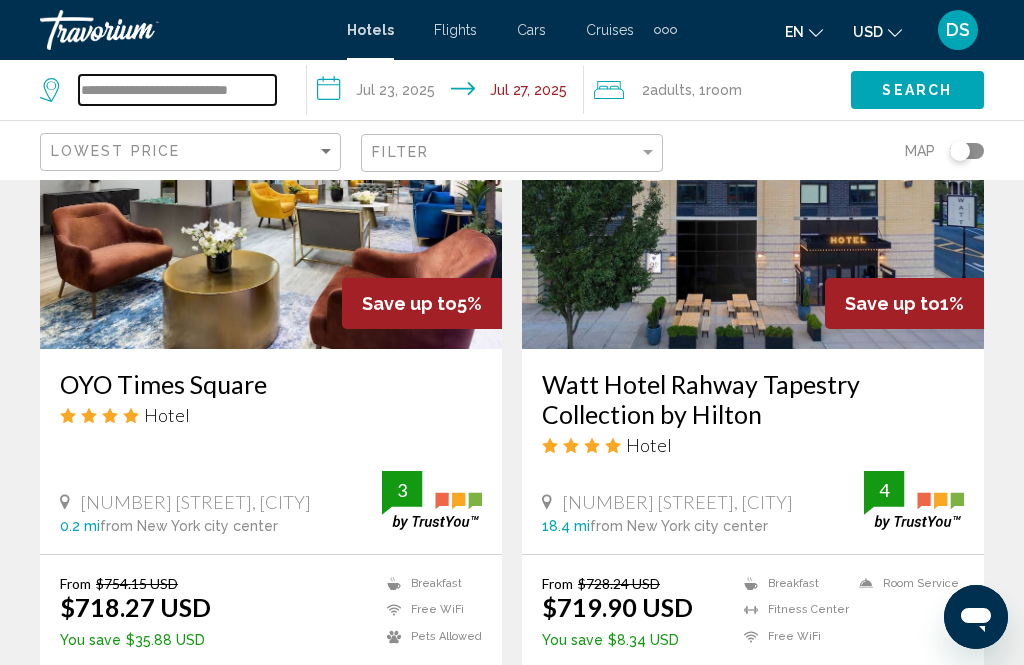 click on "**********" at bounding box center (177, 90) 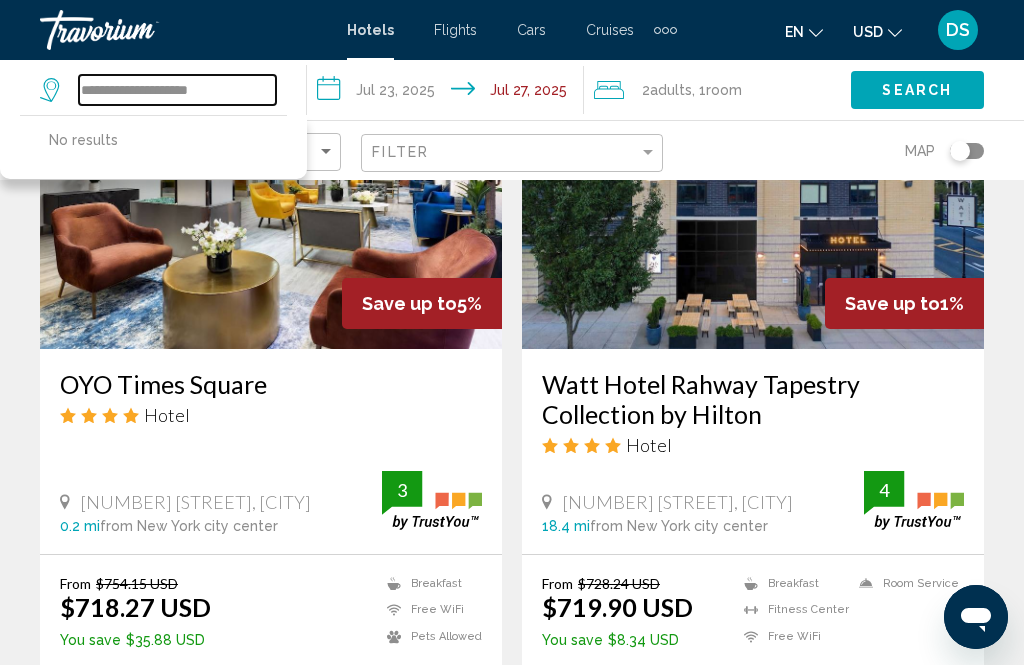type on "**********" 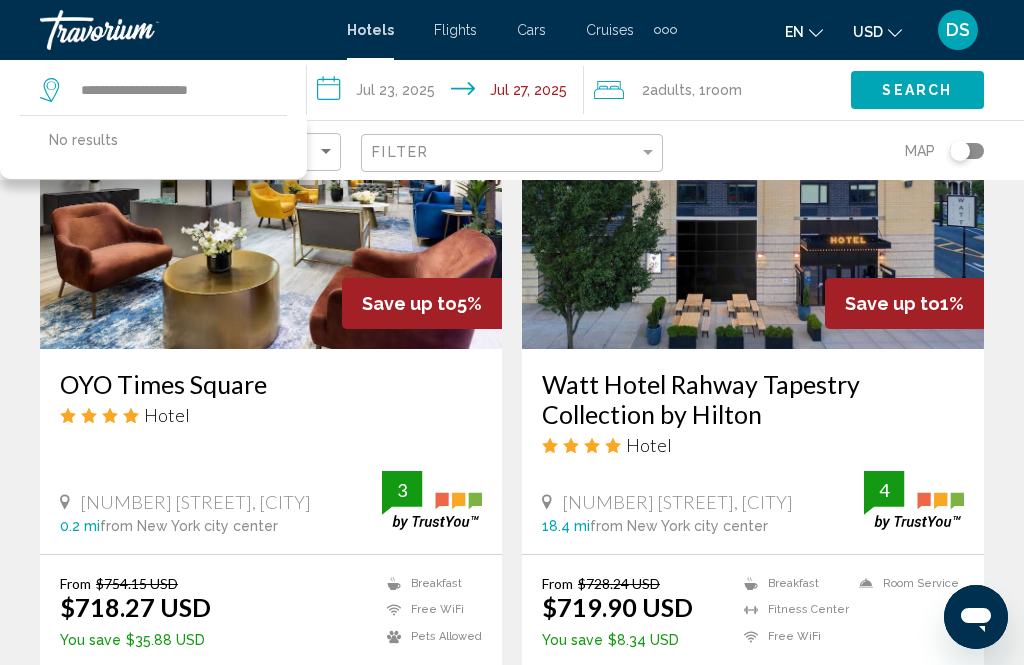 click on "Search" 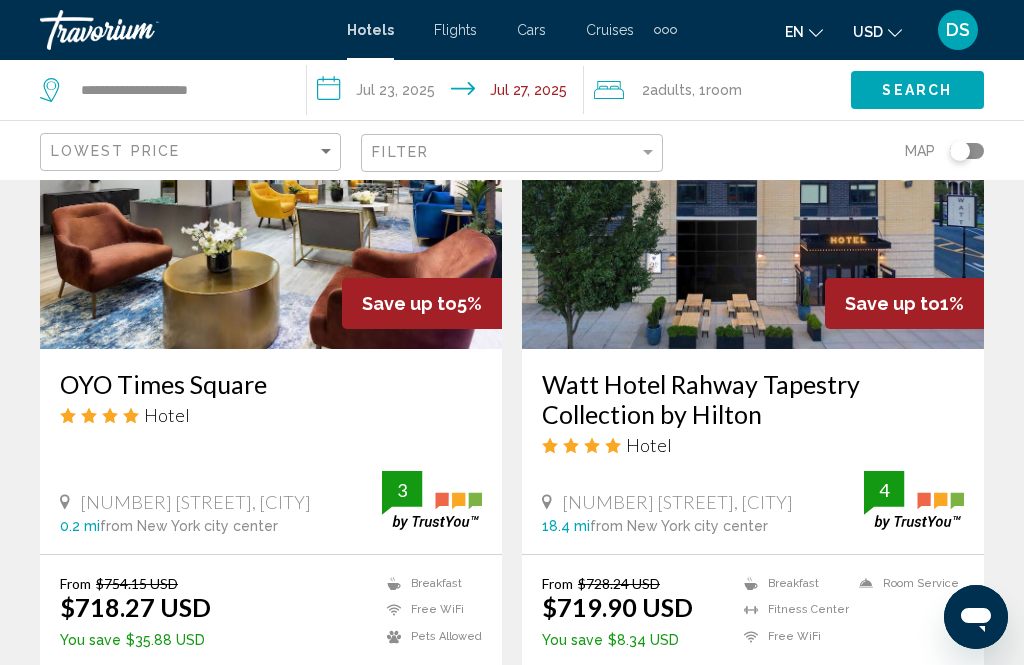 click on "**********" at bounding box center (449, 93) 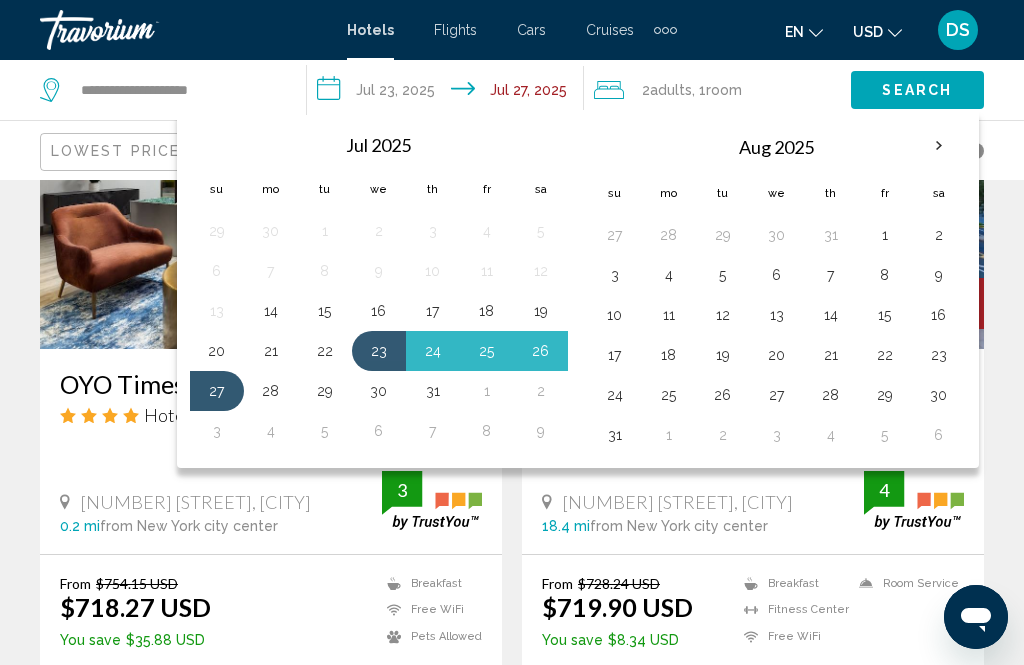 click on "27" at bounding box center (217, 391) 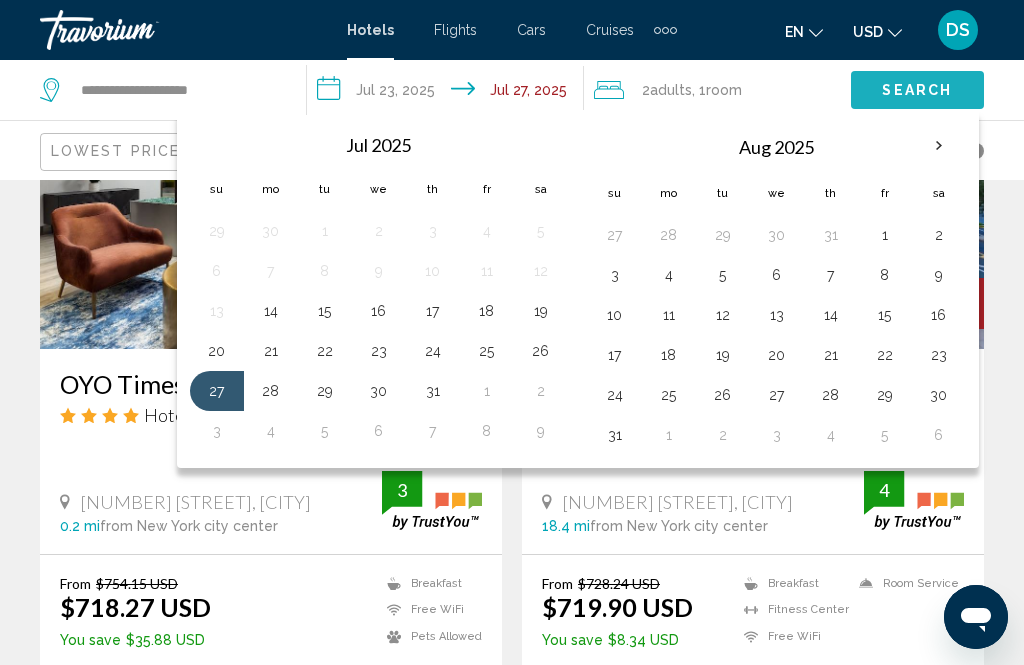 click on "Search" 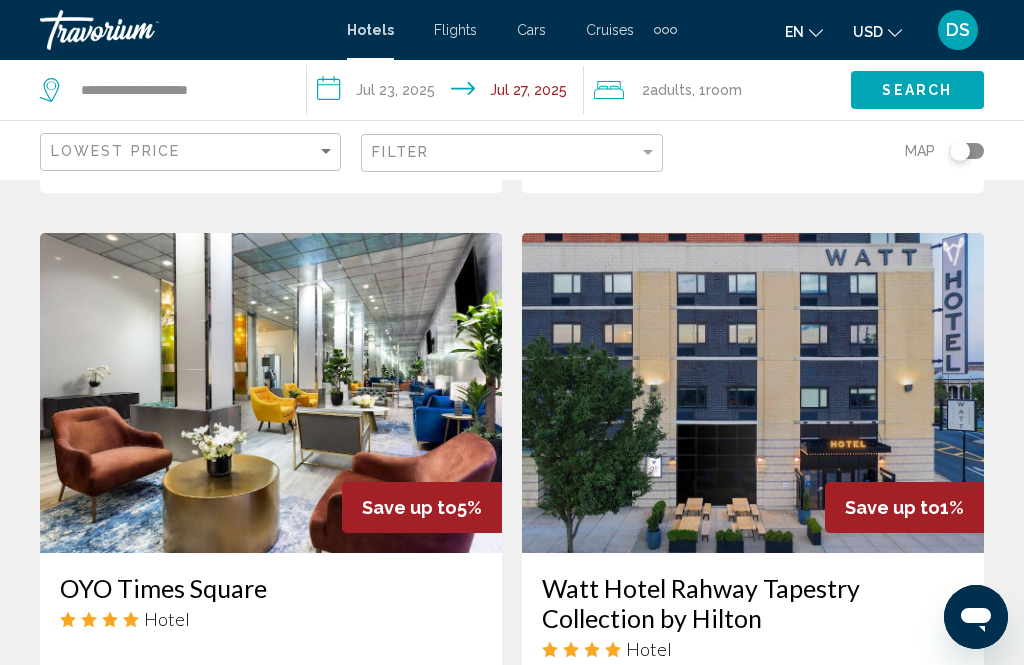 scroll, scrollTop: 1473, scrollLeft: 0, axis: vertical 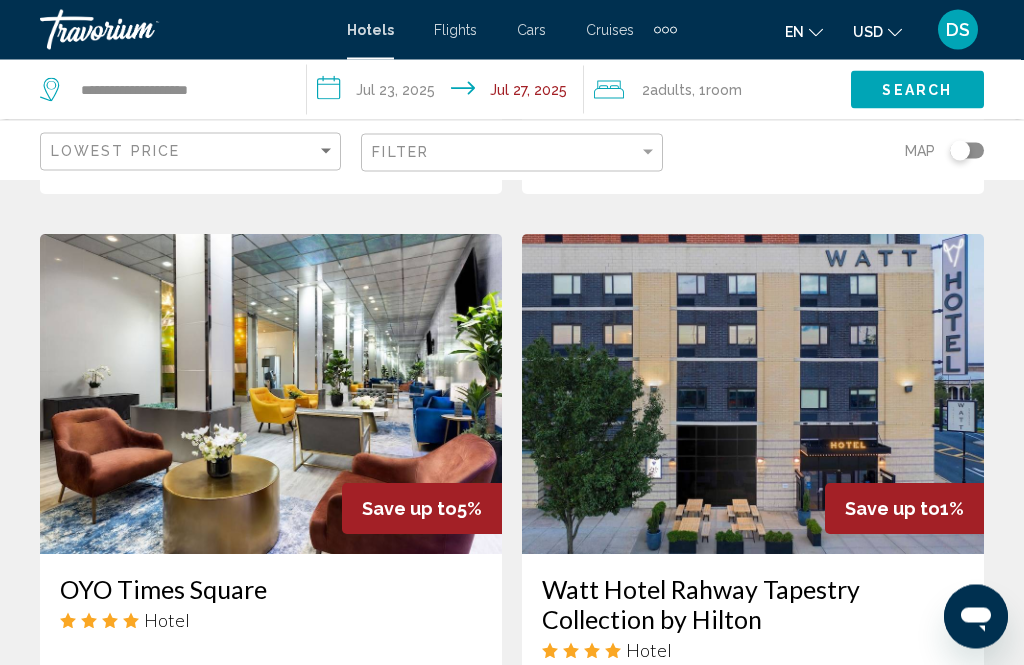 click on "Hotels" at bounding box center [370, 30] 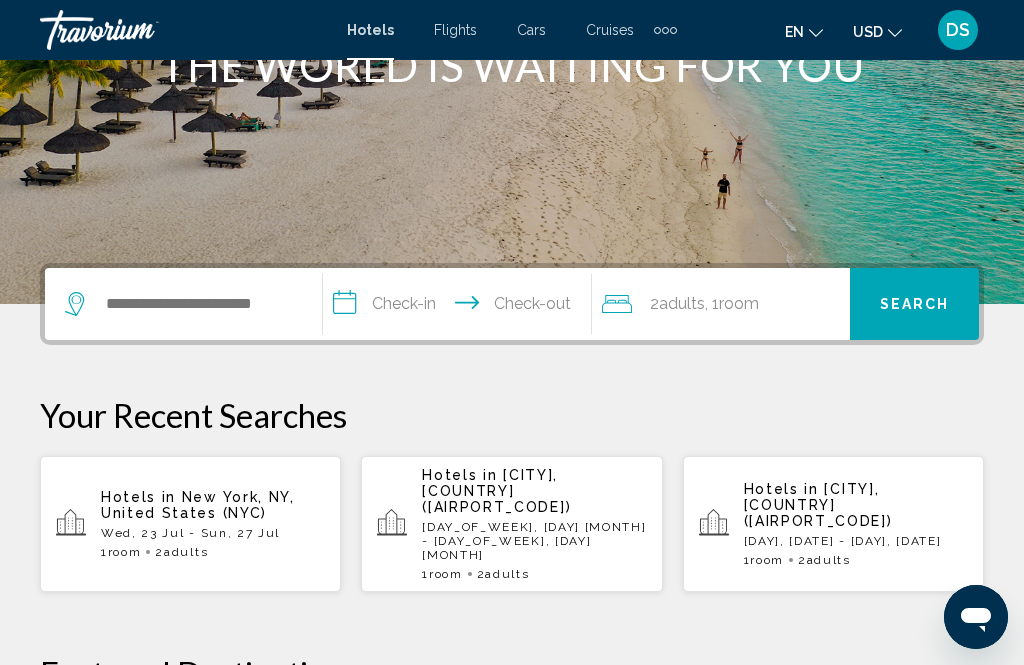 scroll, scrollTop: 302, scrollLeft: 0, axis: vertical 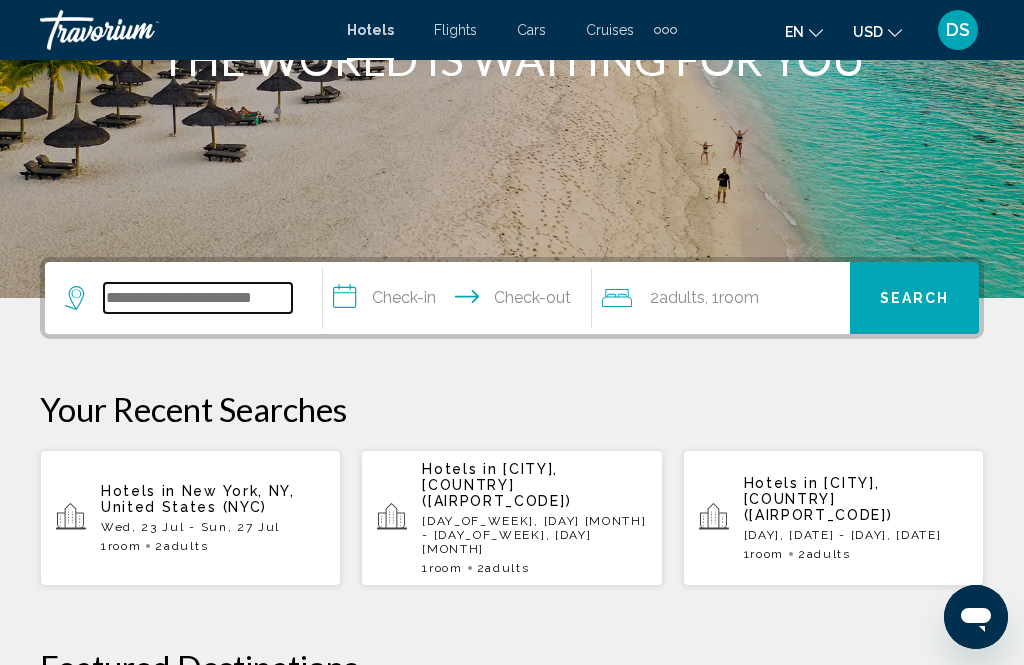 click at bounding box center (198, 298) 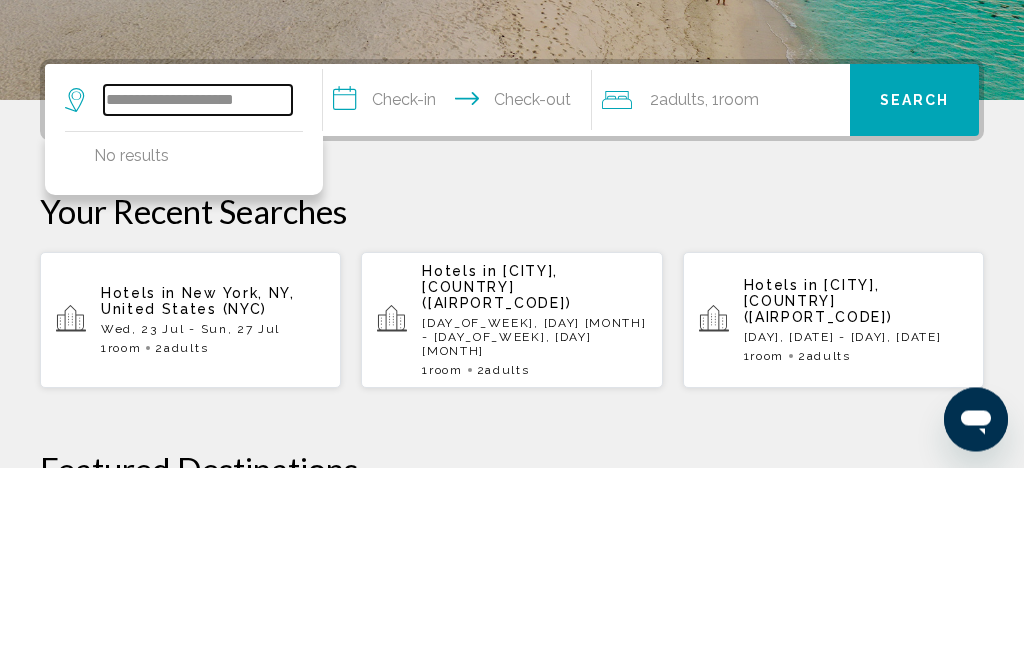 type on "**********" 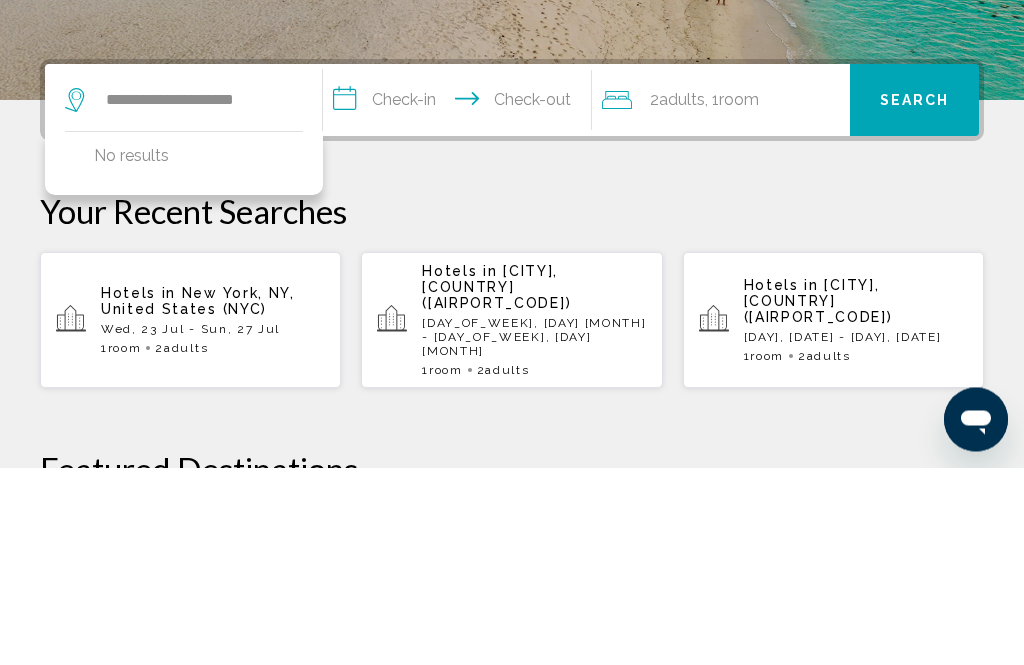 click on "**********" at bounding box center (461, 301) 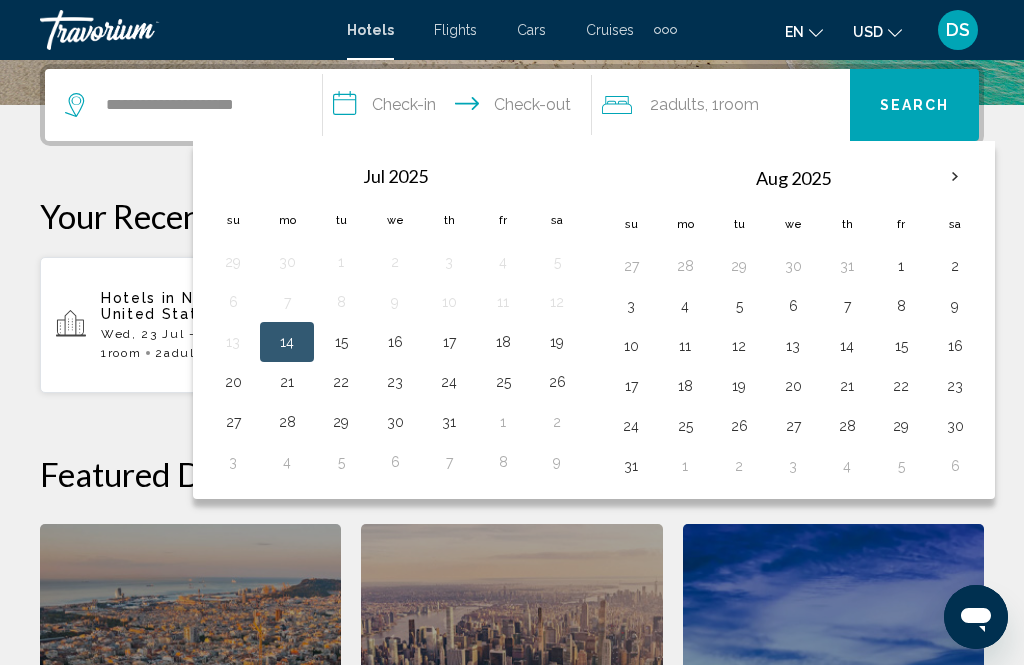 scroll, scrollTop: 494, scrollLeft: 0, axis: vertical 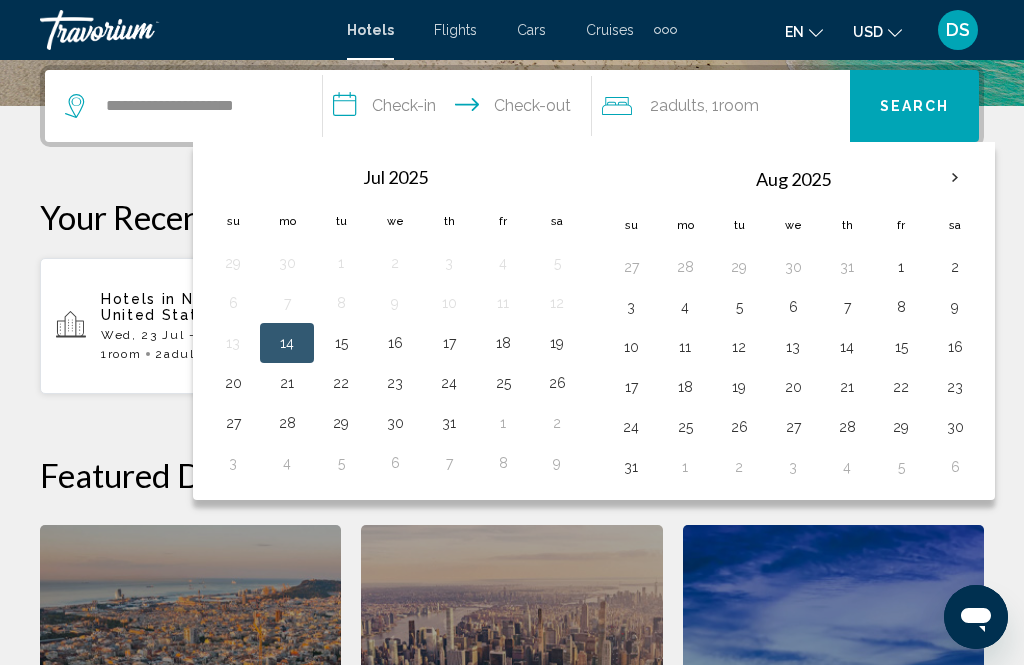click on "23" at bounding box center (395, 383) 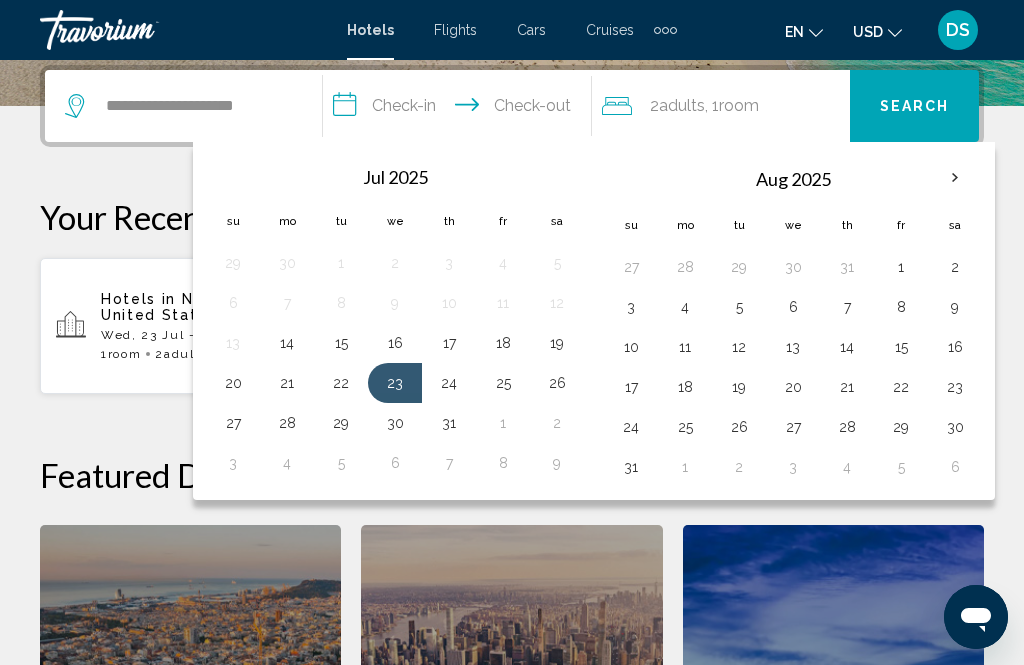 click on "27" at bounding box center (233, 423) 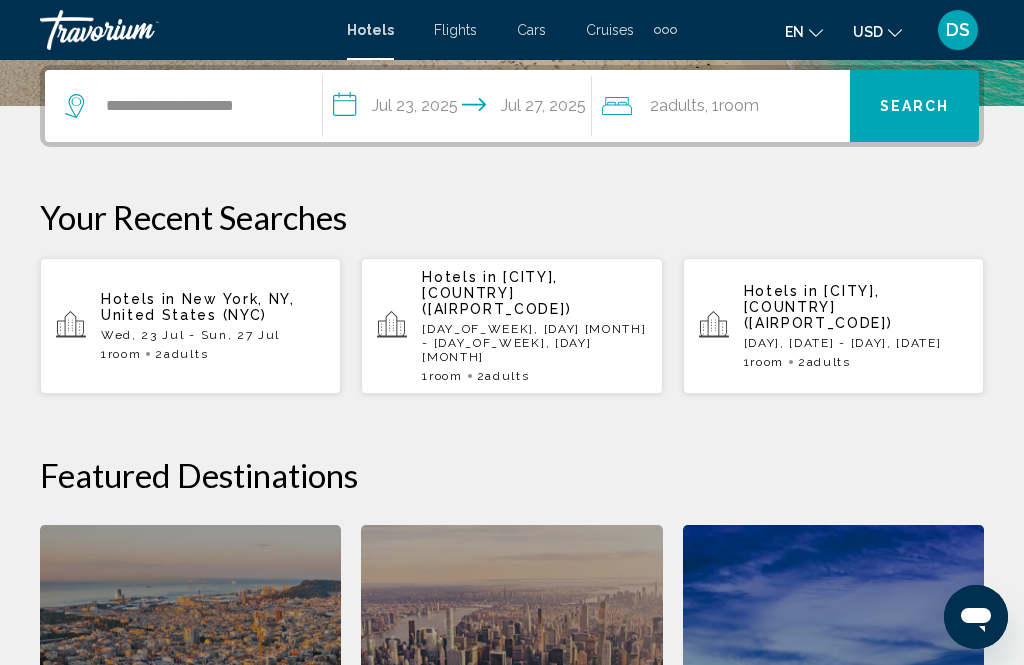 click on "2  Adult Adults , 1  Room rooms" 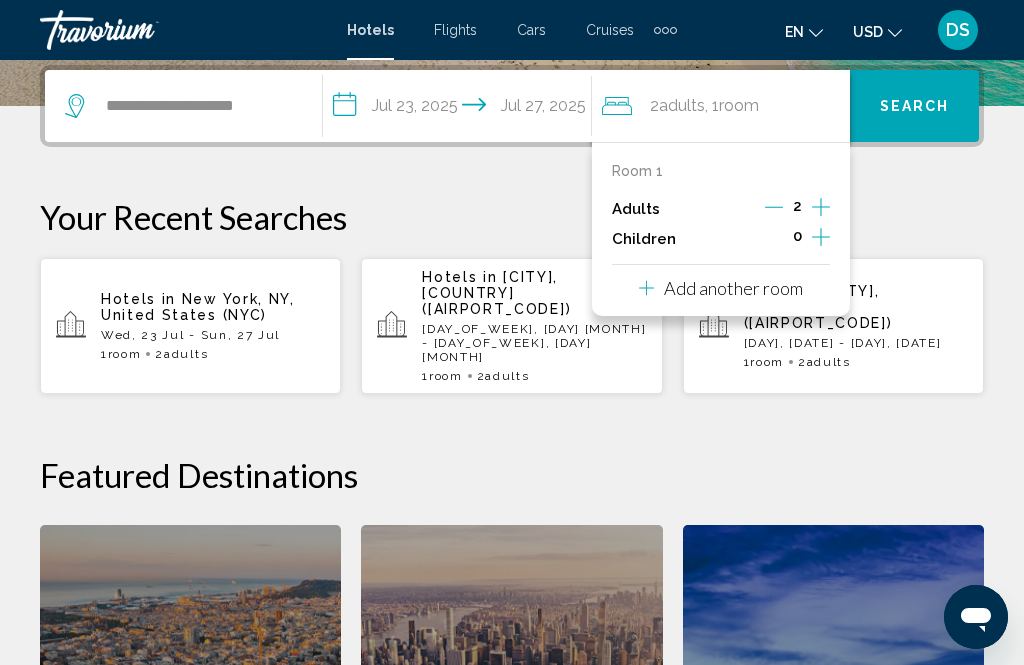 click on "Search" at bounding box center [915, 107] 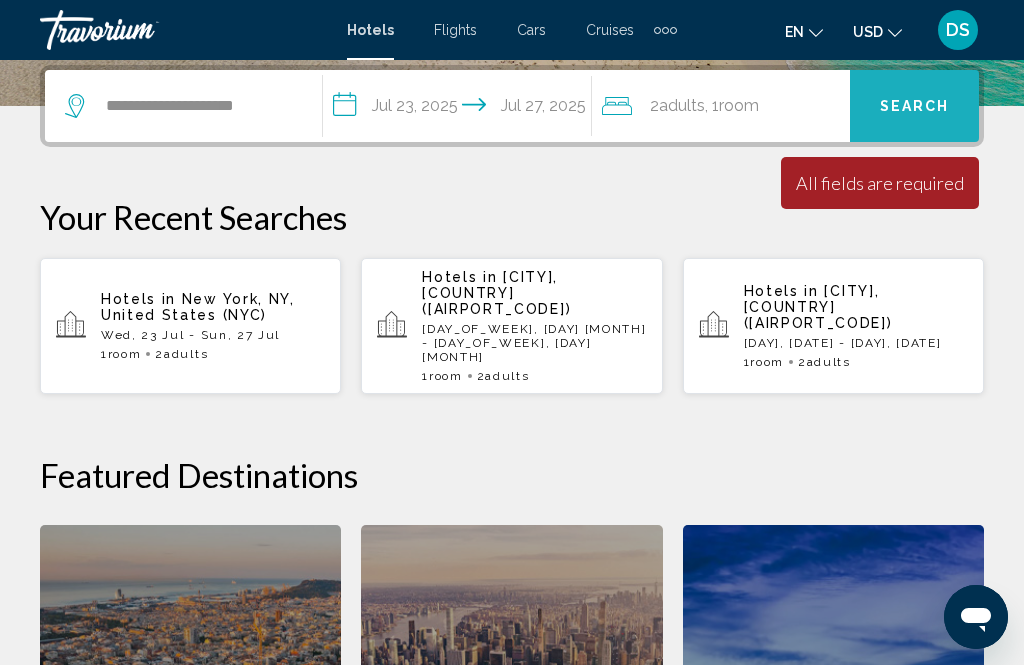 click on "Search" at bounding box center (915, 107) 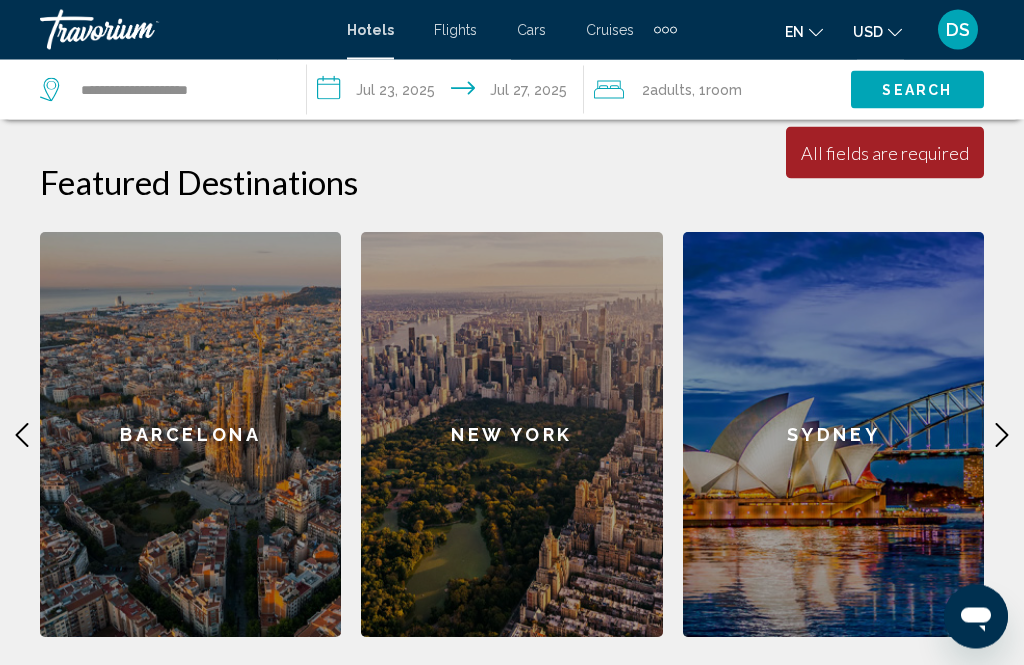 scroll, scrollTop: 789, scrollLeft: 0, axis: vertical 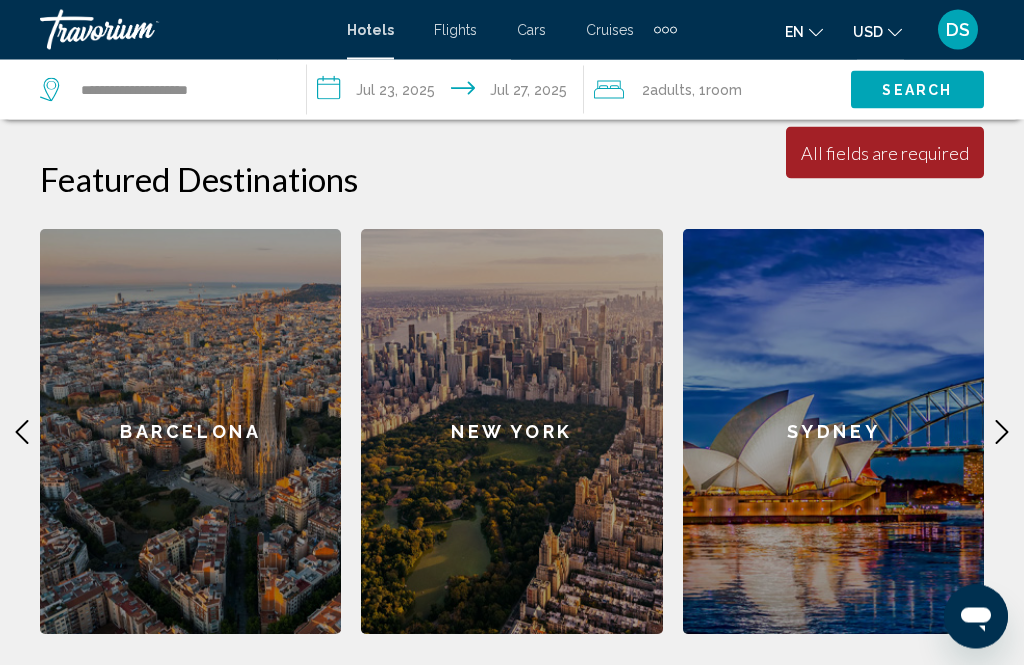 click on "New York" 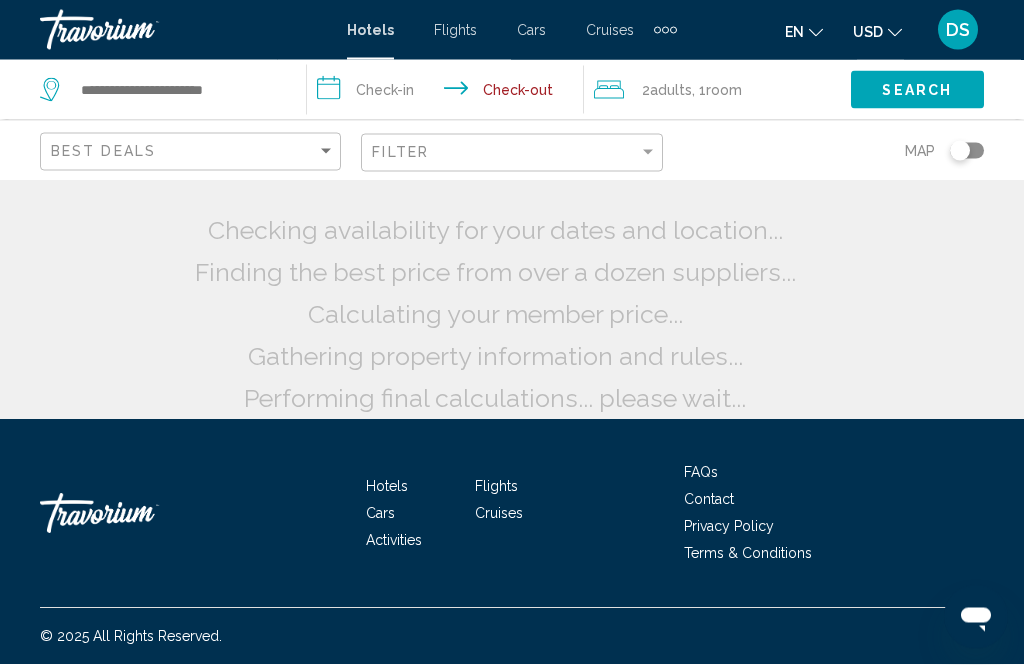 scroll, scrollTop: 0, scrollLeft: 0, axis: both 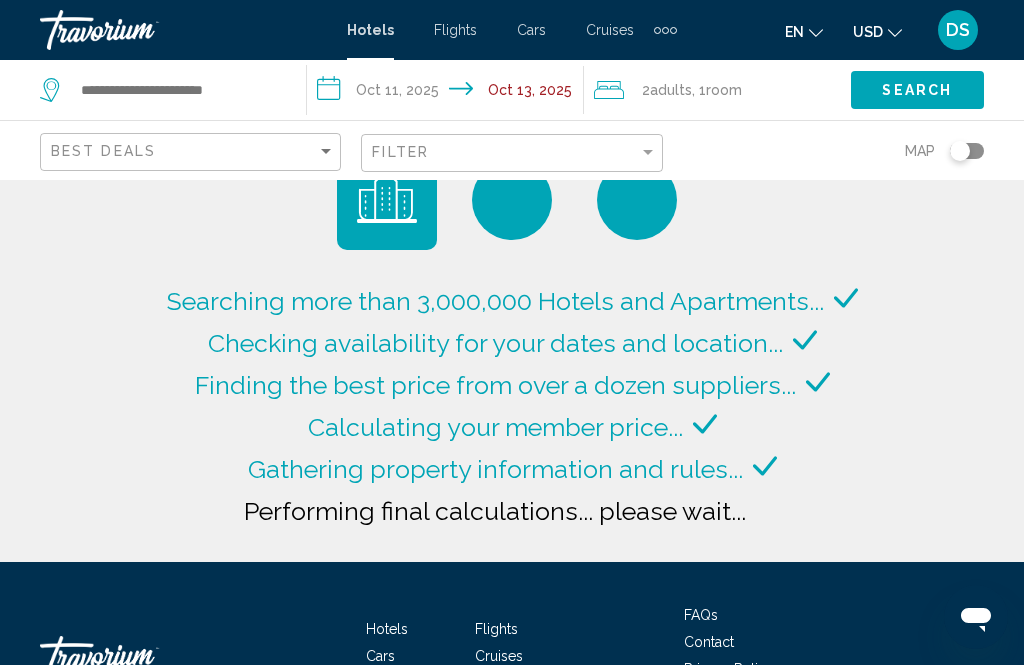 type on "**********" 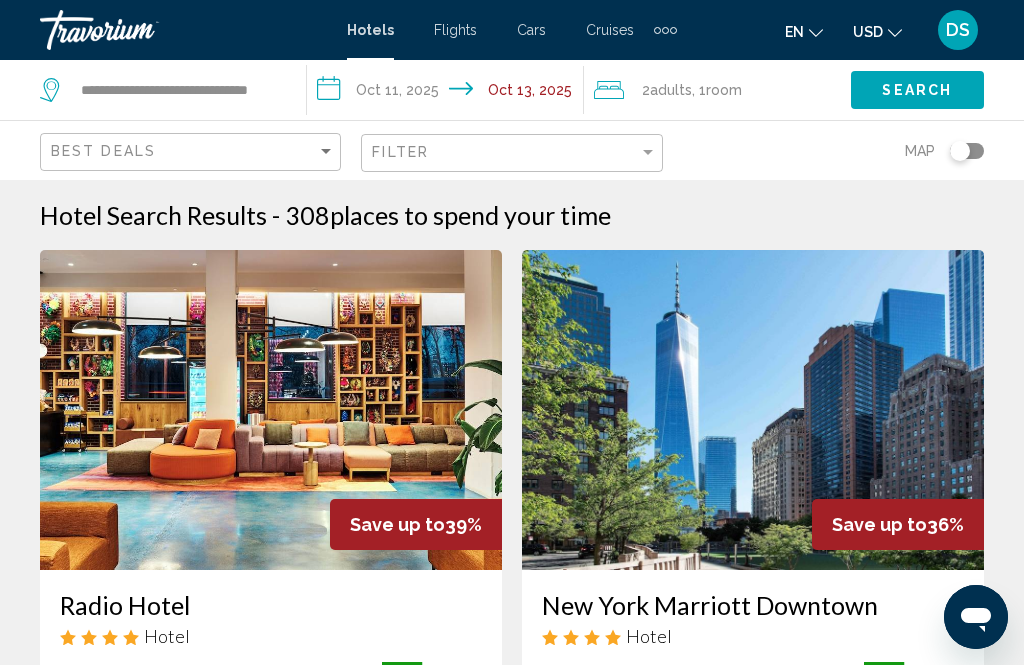 click on "Cruises" at bounding box center [610, 30] 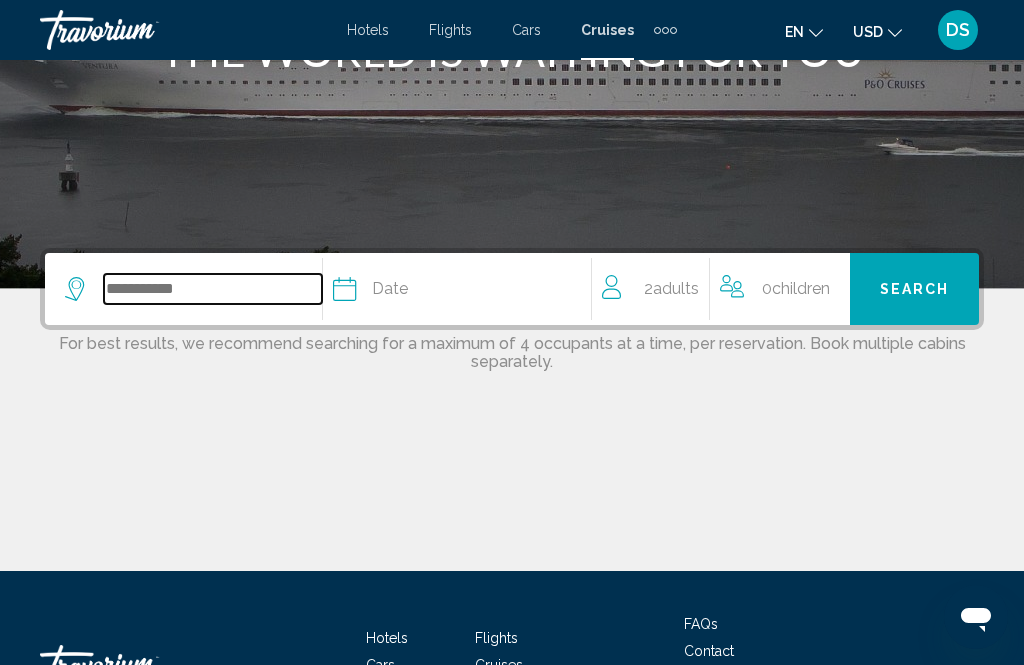 click at bounding box center (213, 289) 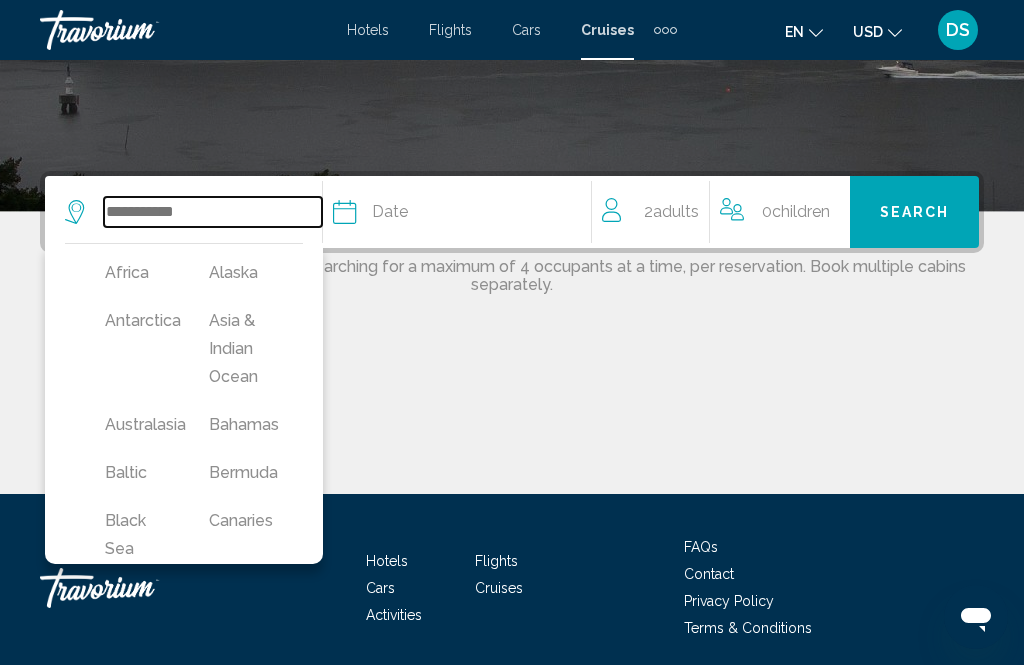 scroll, scrollTop: 398, scrollLeft: 0, axis: vertical 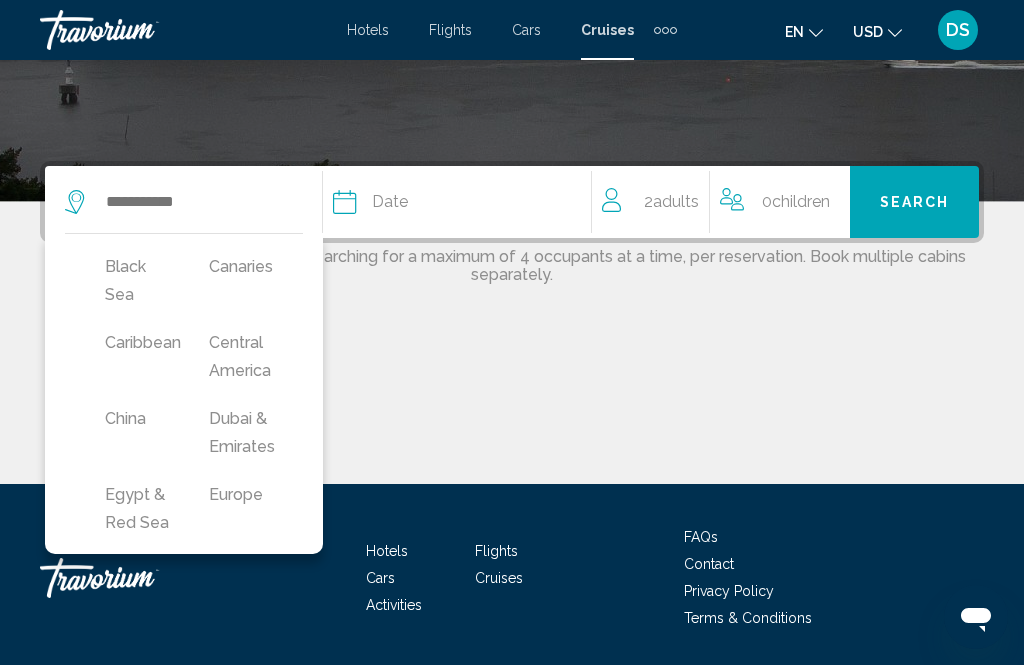 click on "Caribbean" at bounding box center [137, 343] 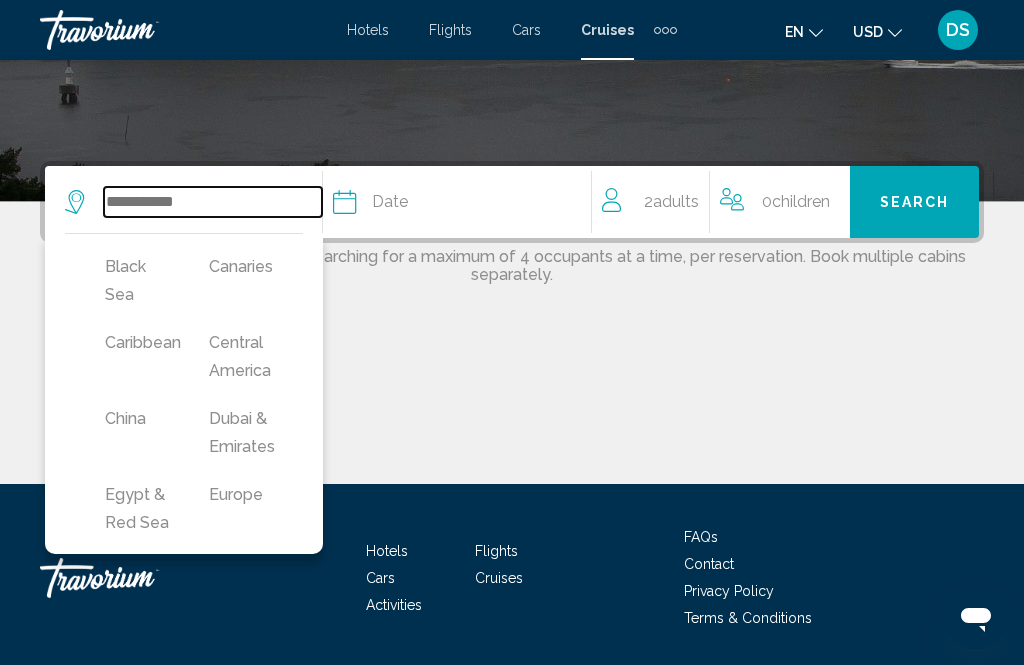 type on "*********" 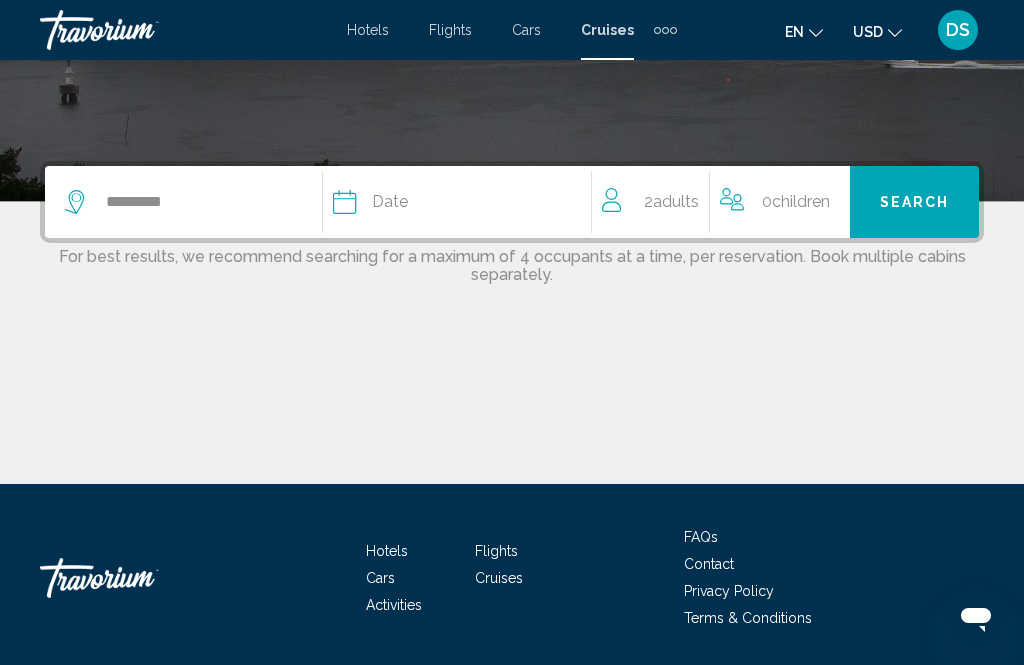 click on "Date" 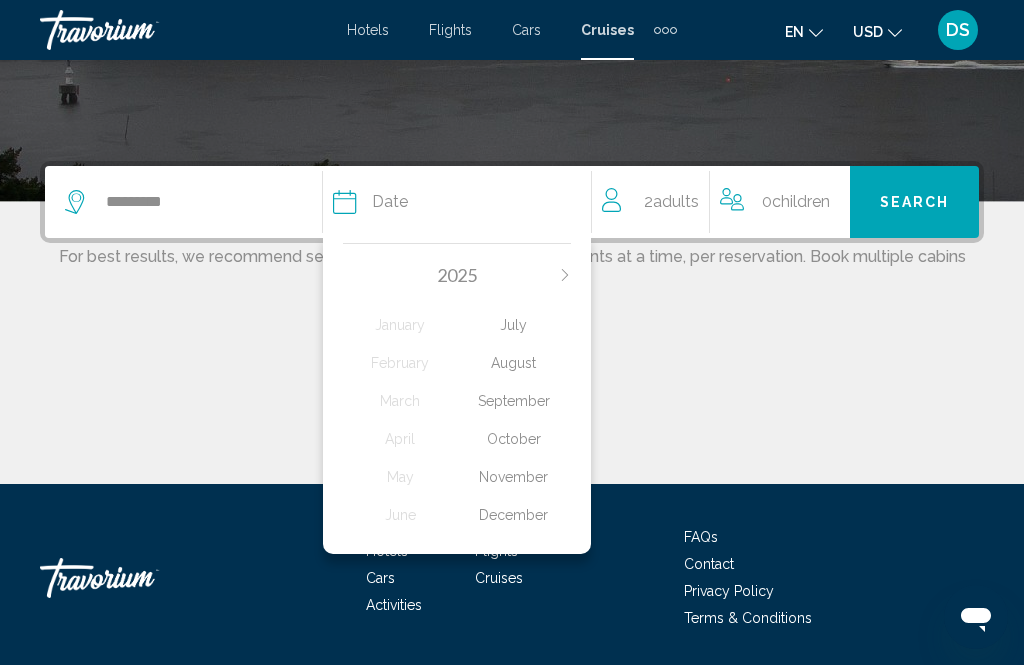 click on "July" 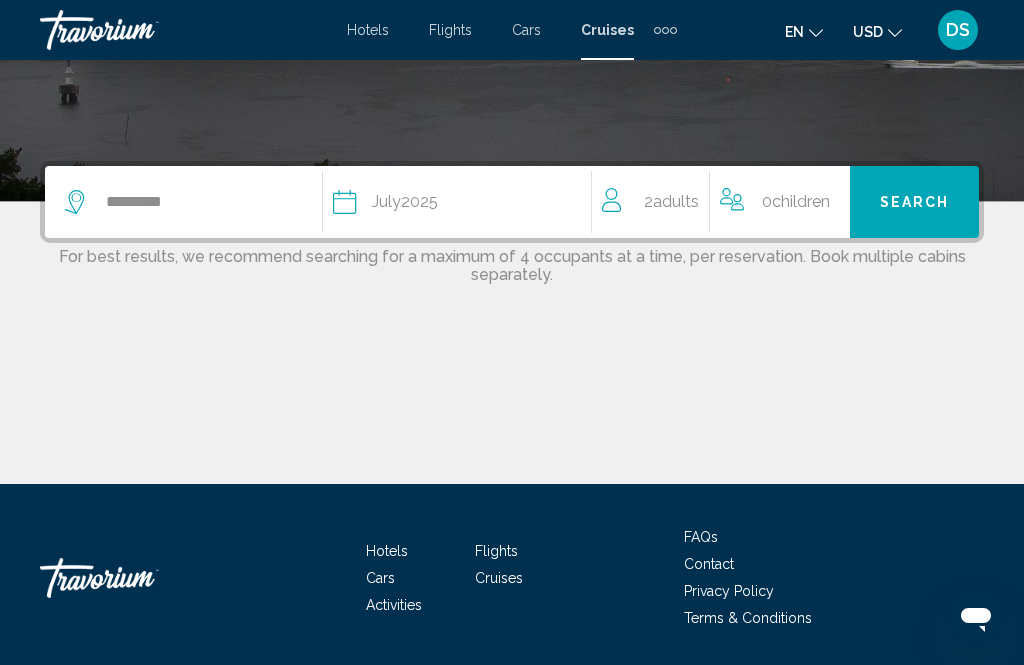 click on "Search" at bounding box center (914, 202) 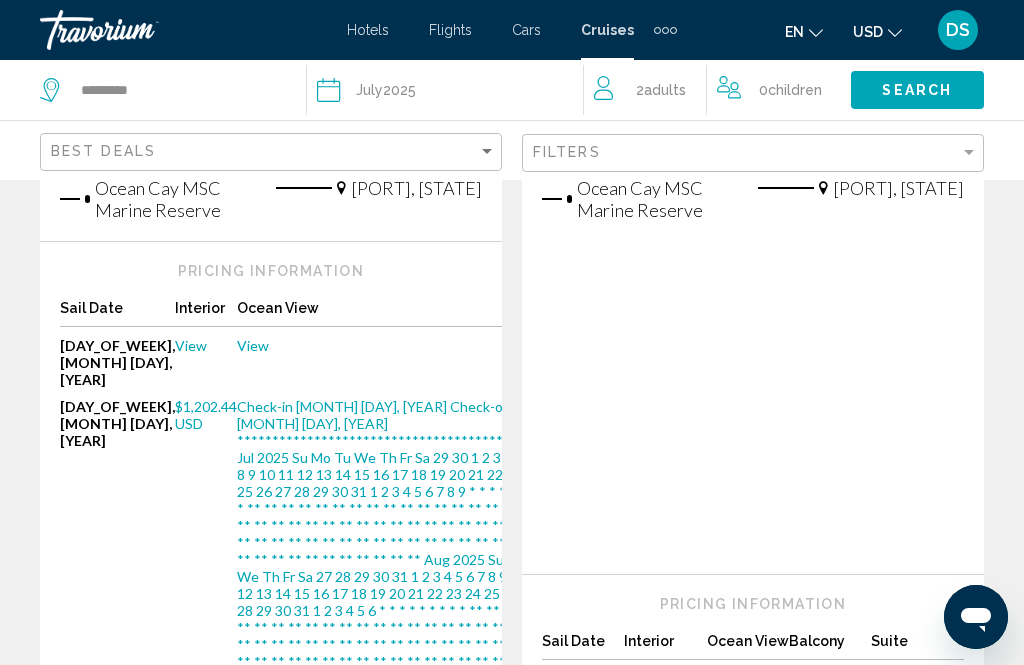 scroll, scrollTop: 1618, scrollLeft: 0, axis: vertical 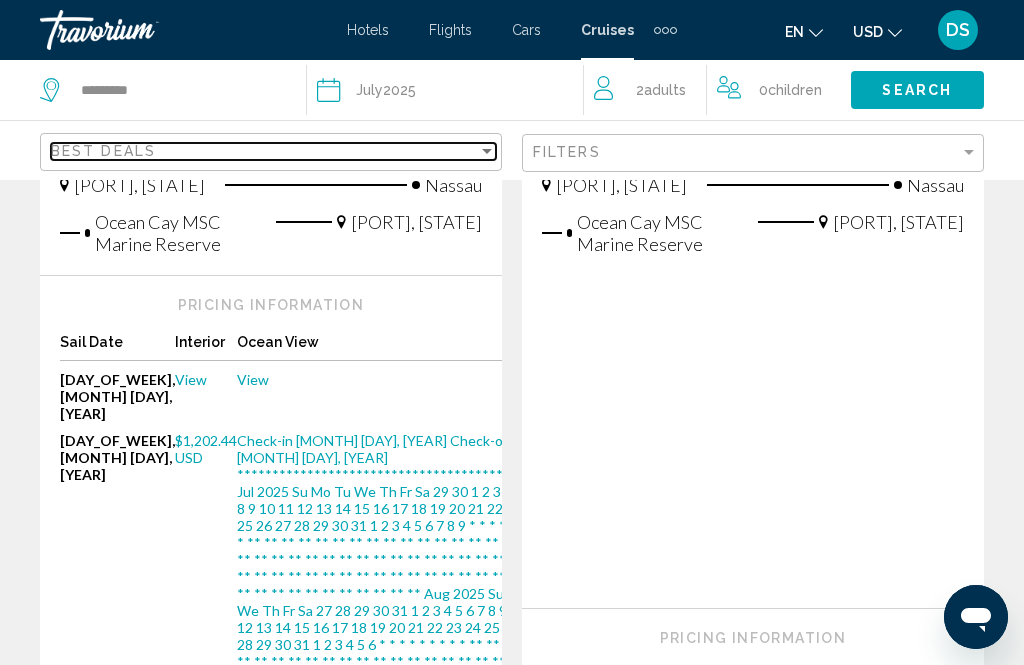 click at bounding box center [487, 151] 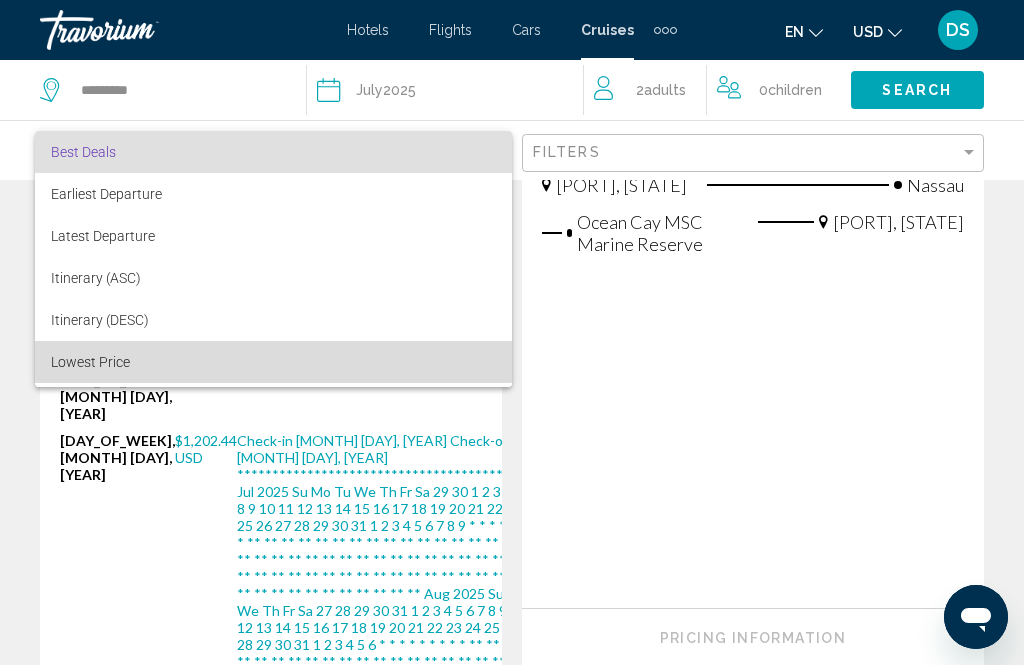 click on "Lowest Price" at bounding box center [90, 362] 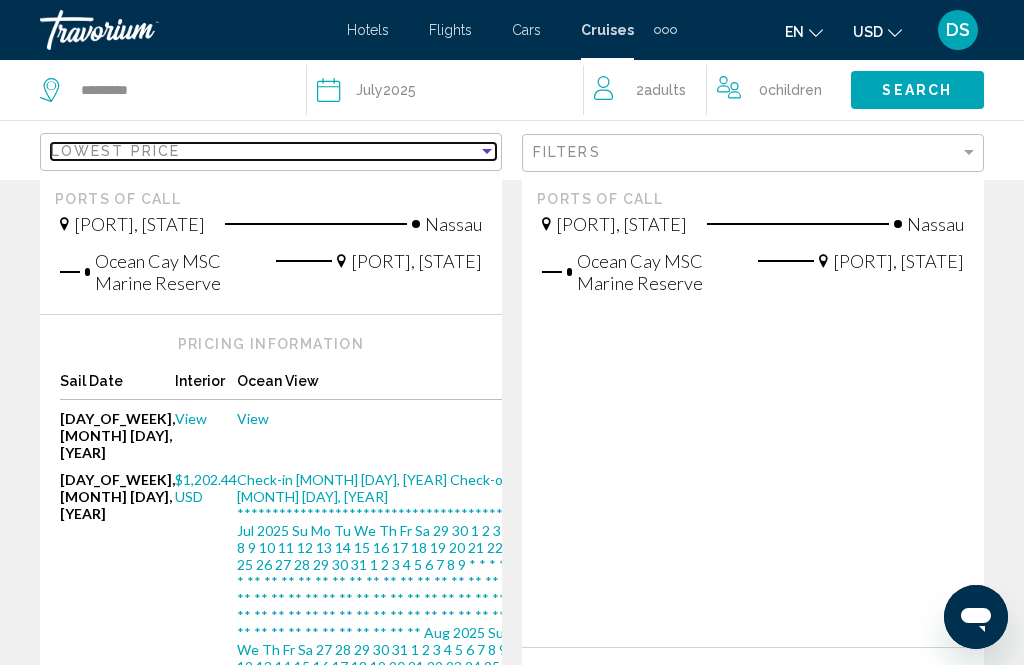 scroll, scrollTop: 1578, scrollLeft: 0, axis: vertical 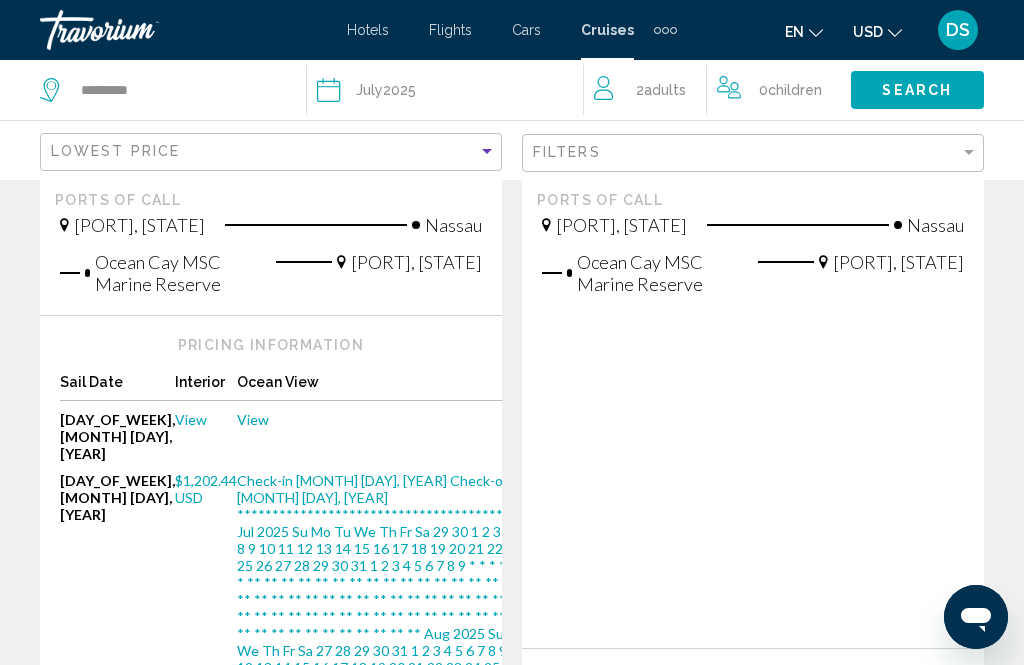 click on "Hotels" at bounding box center [368, 30] 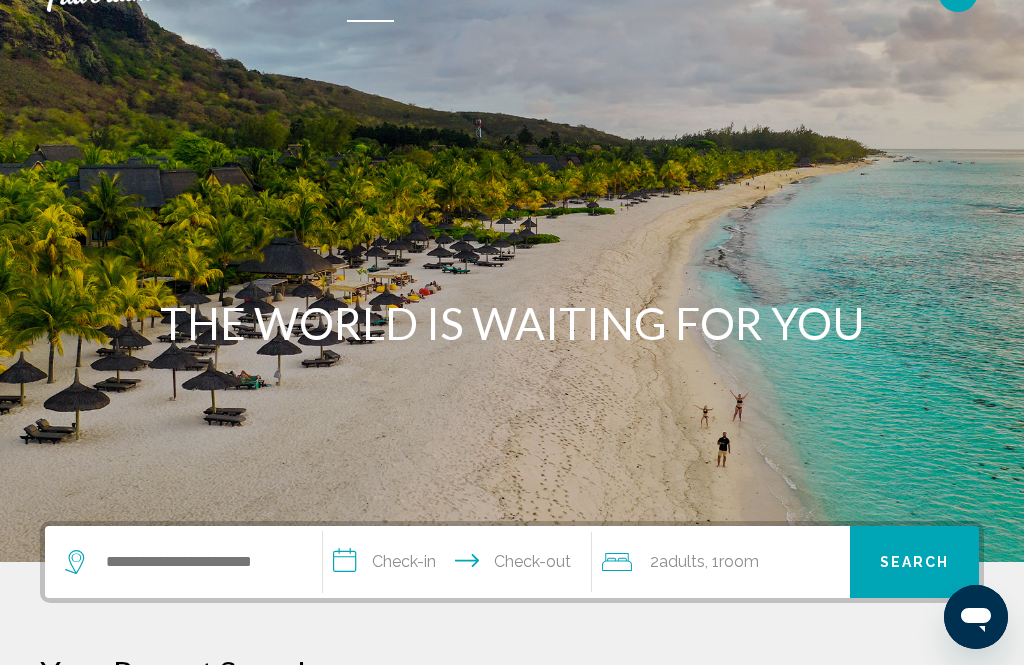 scroll, scrollTop: 37, scrollLeft: 0, axis: vertical 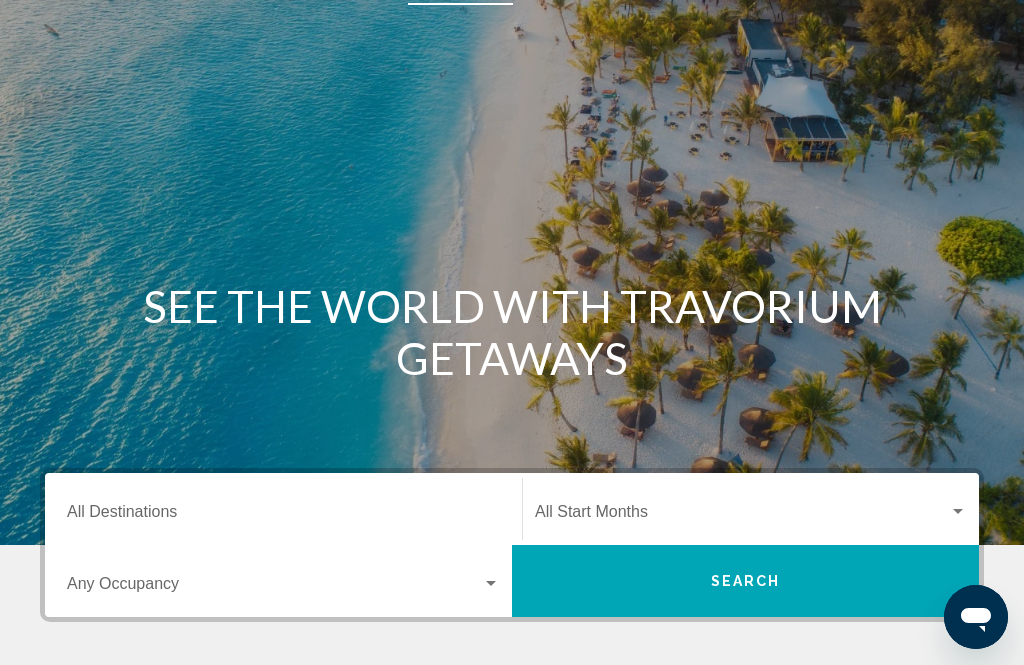 click on "Destination All Destinations" at bounding box center [283, 516] 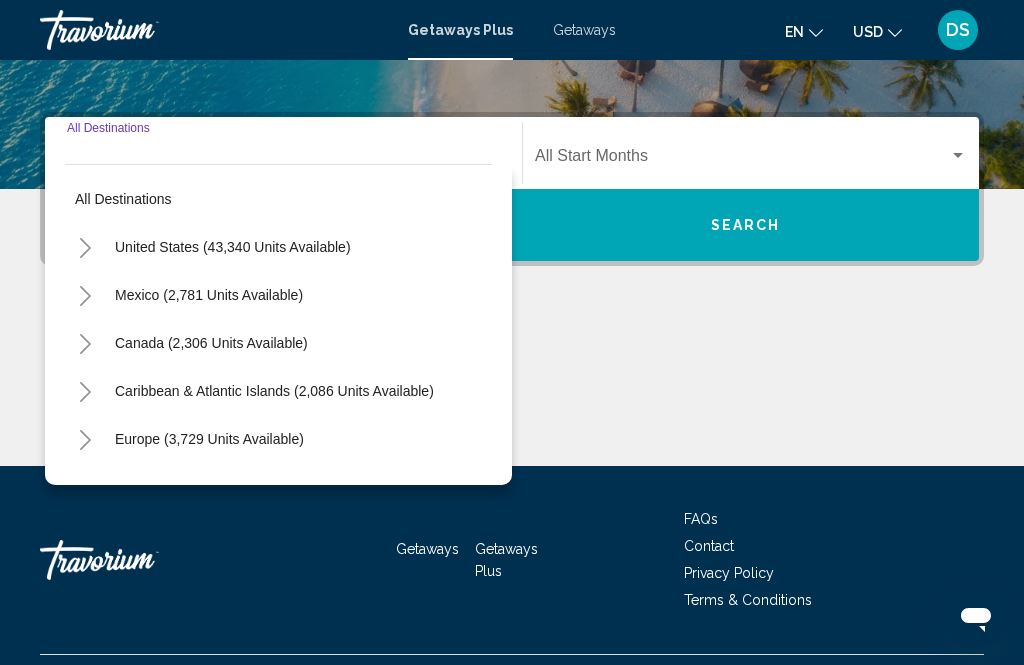 scroll, scrollTop: 457, scrollLeft: 0, axis: vertical 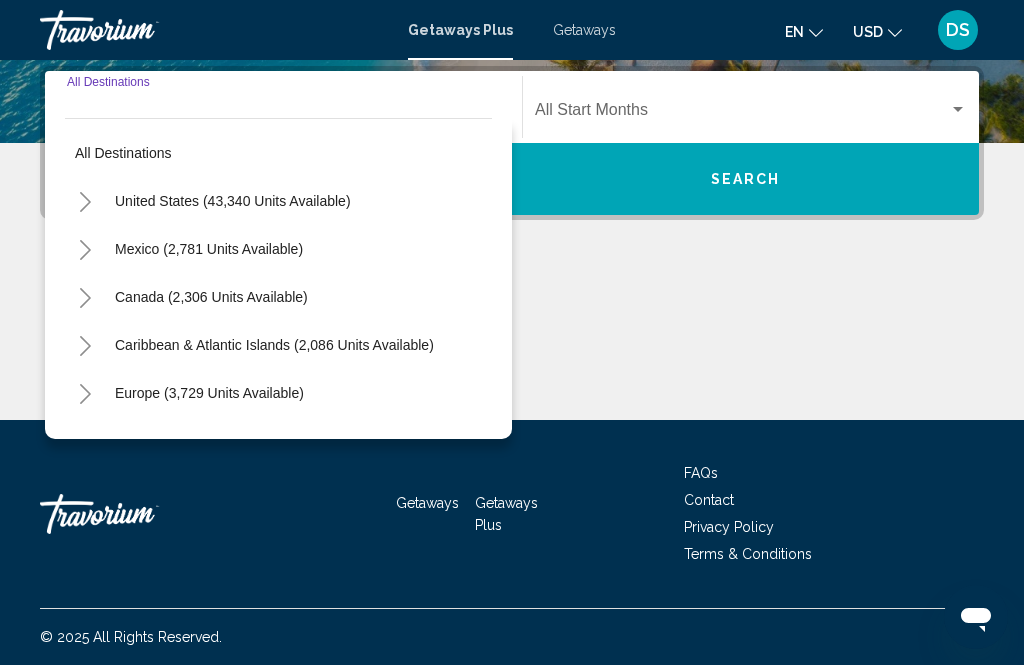 click on "United States (43,340 units available)" at bounding box center [209, 249] 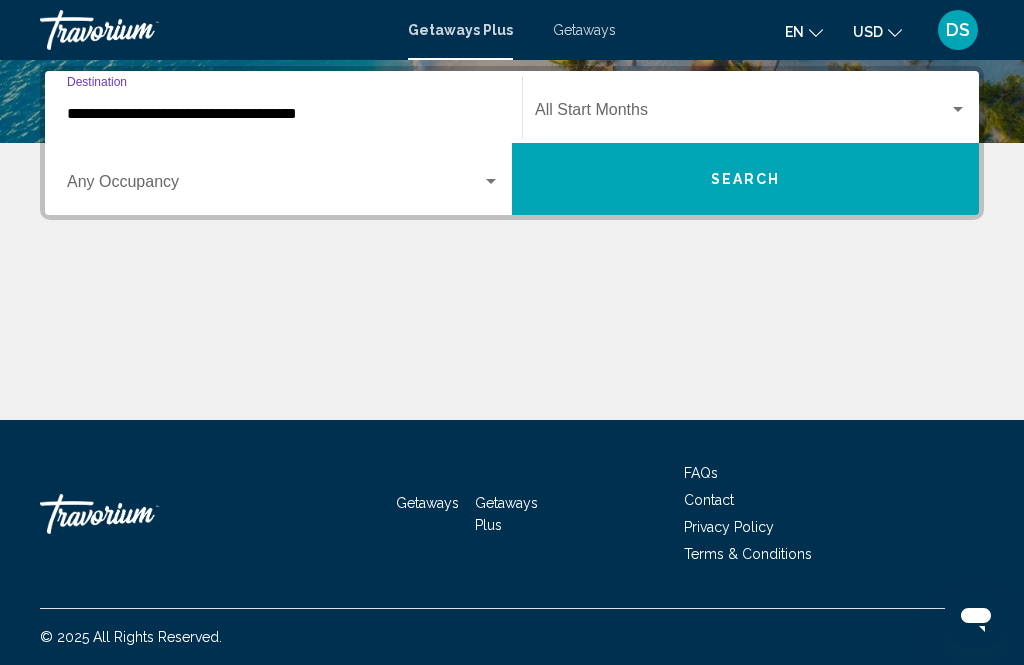 click on "**********" at bounding box center (283, 114) 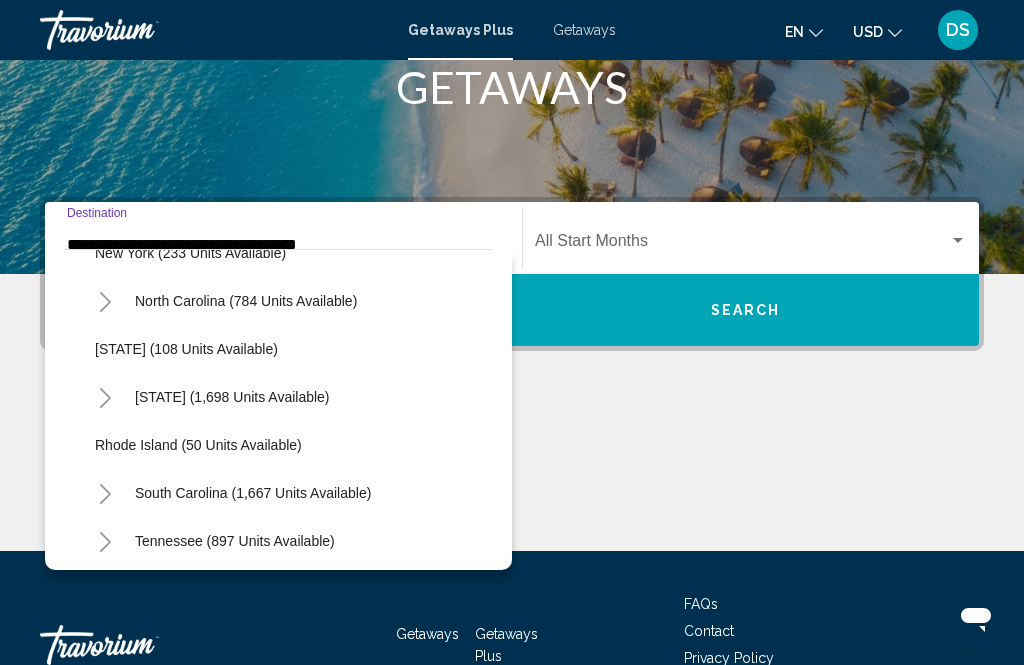 scroll, scrollTop: 1333, scrollLeft: 0, axis: vertical 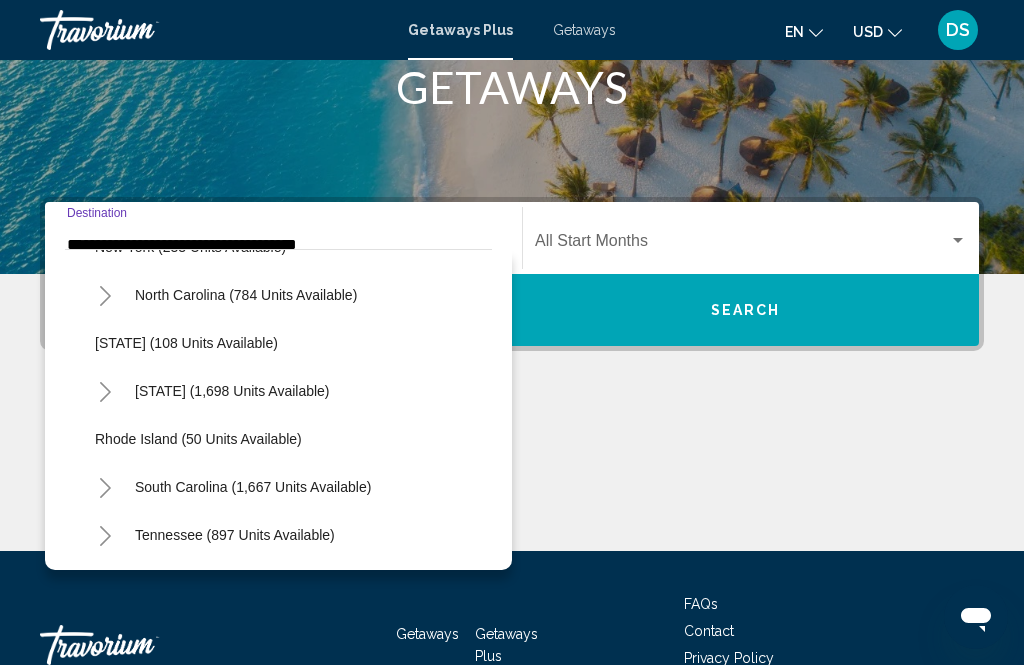 click on "Pennsylvania (1,698 units available)" 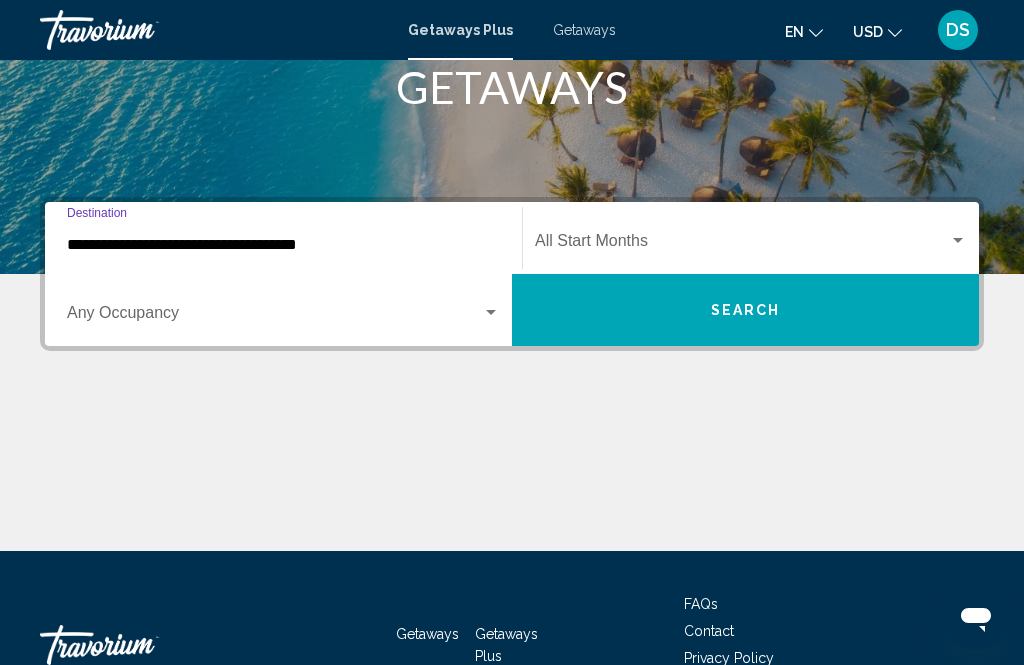 type on "**********" 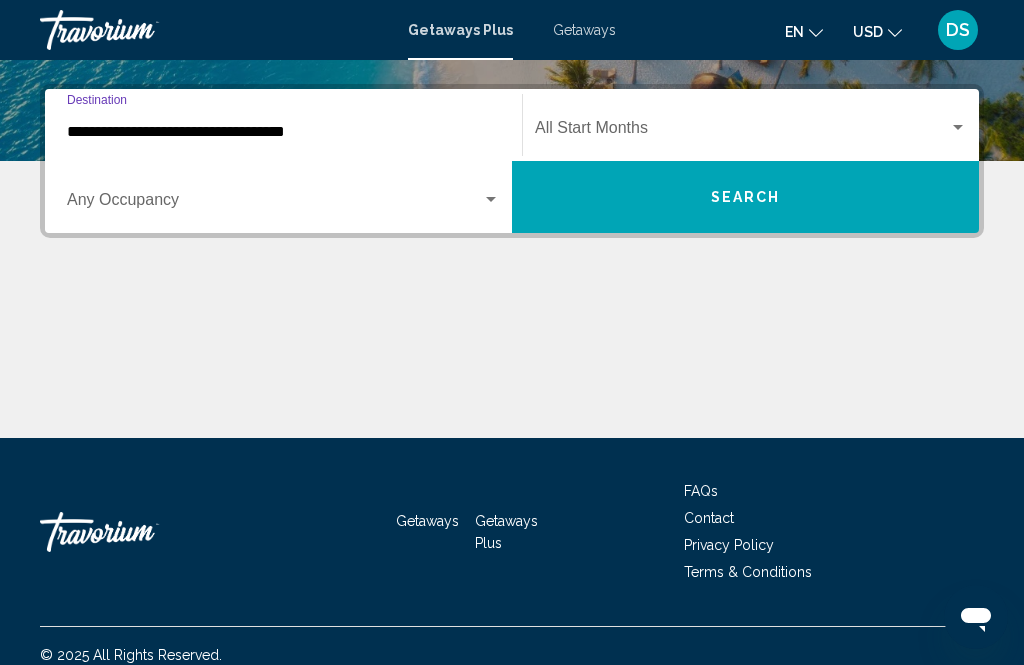 scroll, scrollTop: 457, scrollLeft: 0, axis: vertical 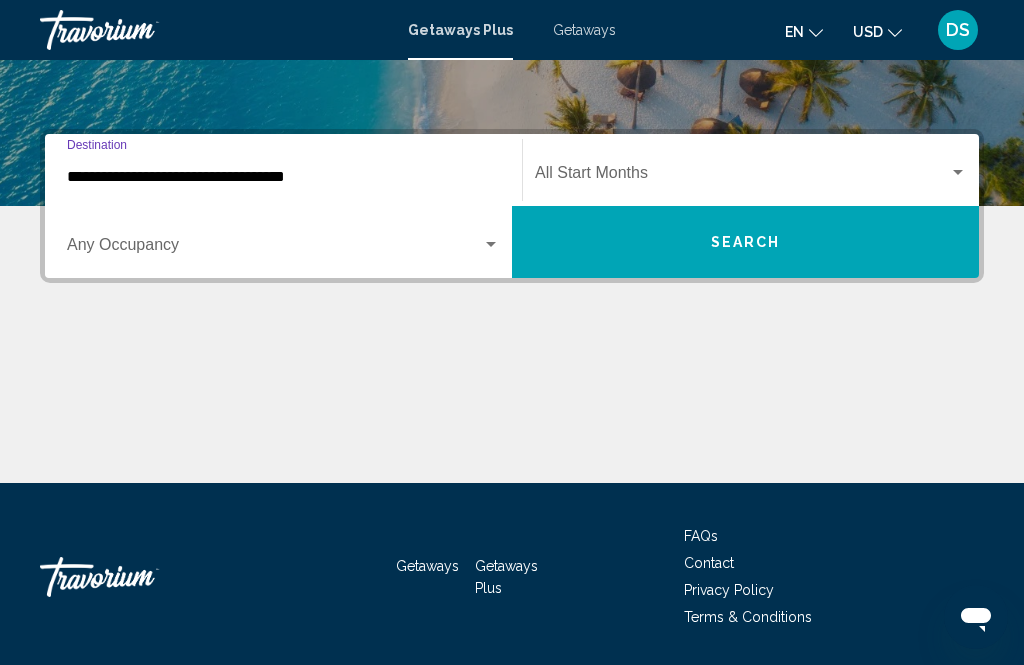 click at bounding box center (742, 177) 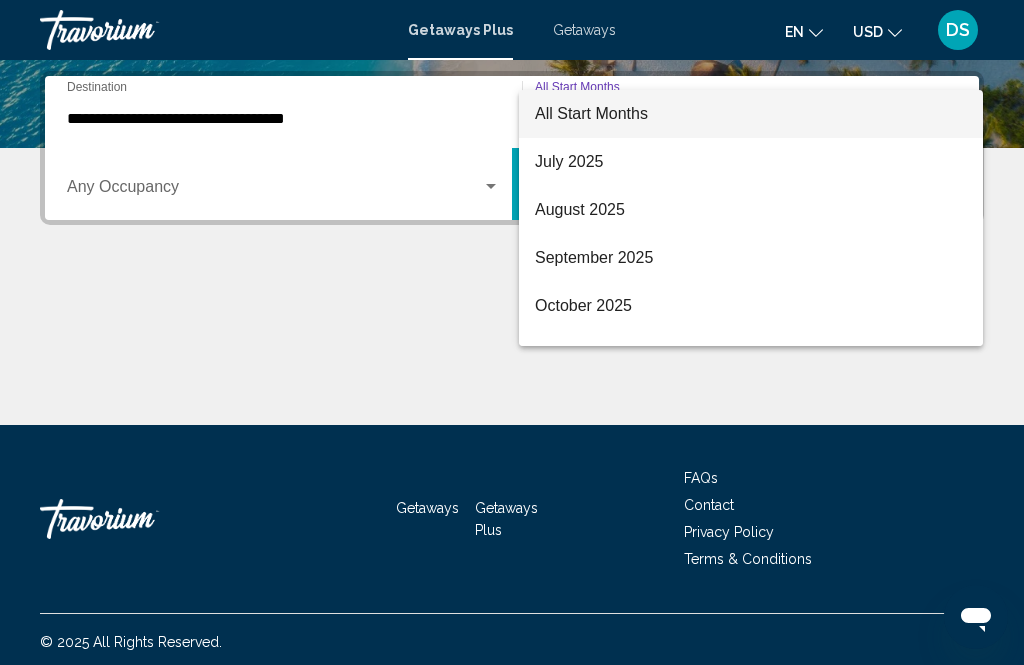scroll, scrollTop: 457, scrollLeft: 0, axis: vertical 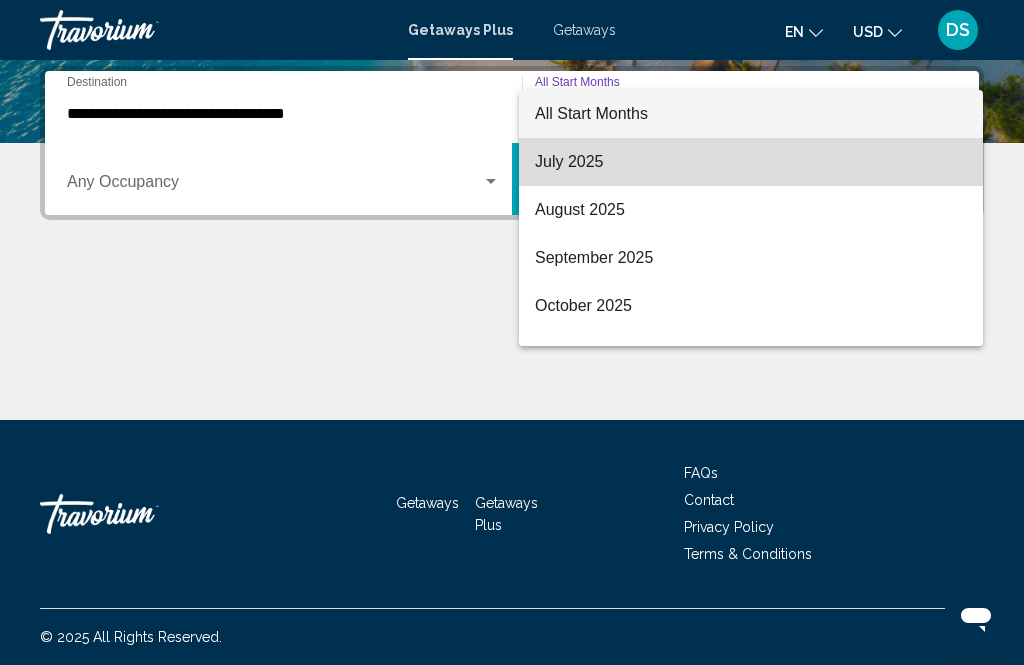click on "July 2025" at bounding box center [751, 162] 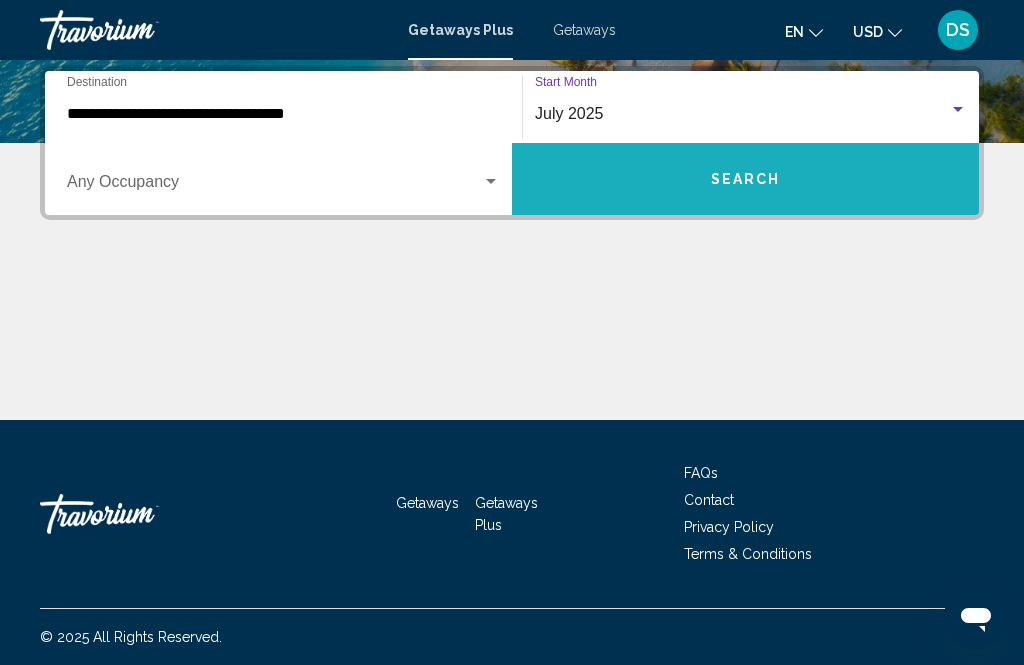 click on "Search" at bounding box center [745, 179] 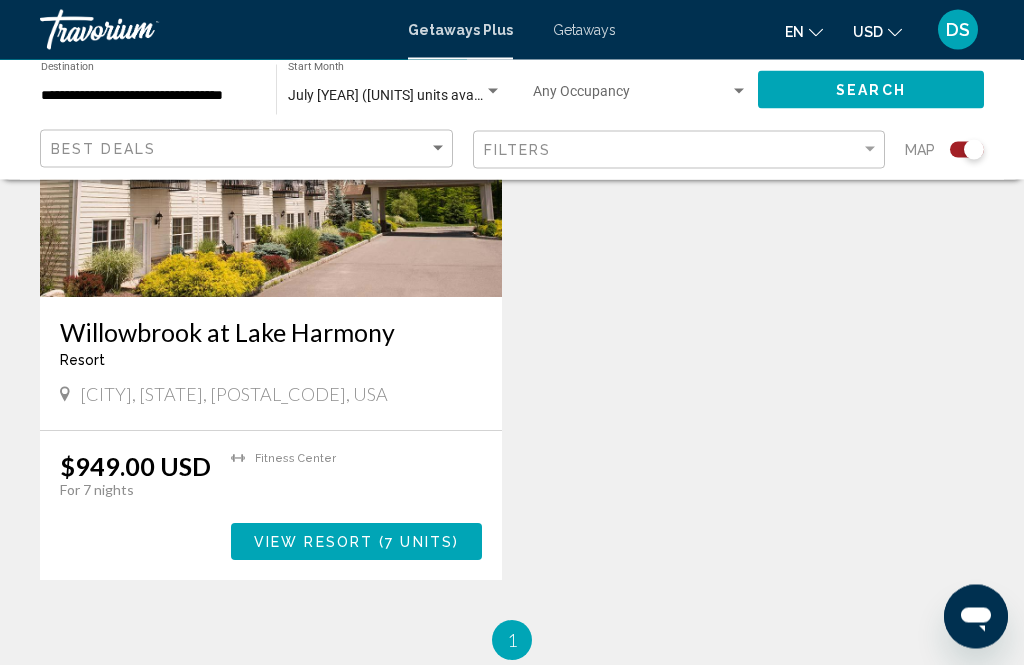 scroll, scrollTop: 914, scrollLeft: 0, axis: vertical 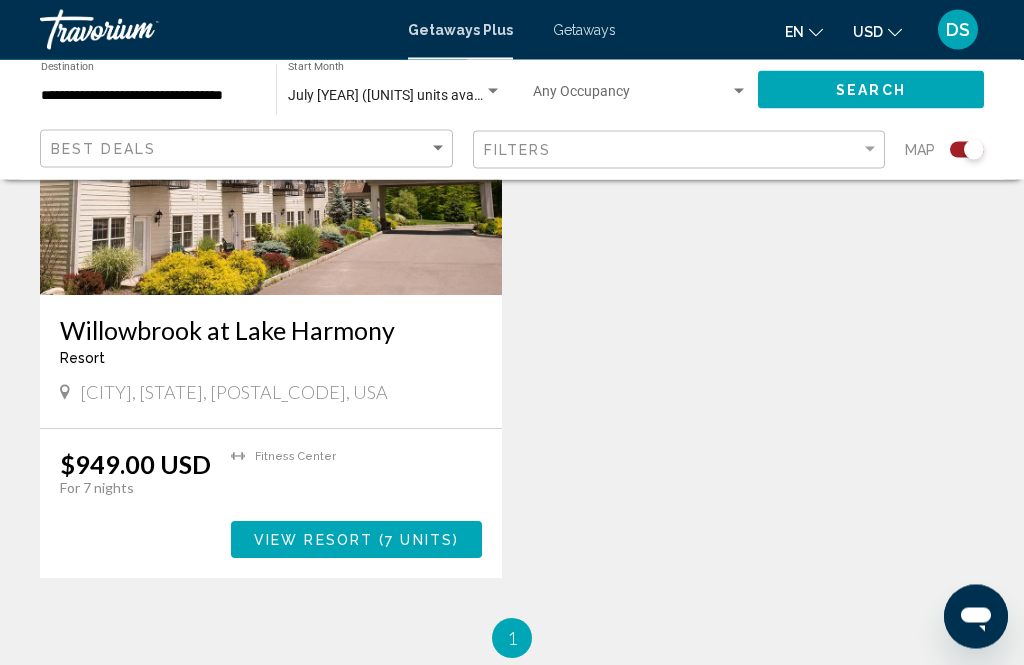 click on "View Resort" at bounding box center (313, 541) 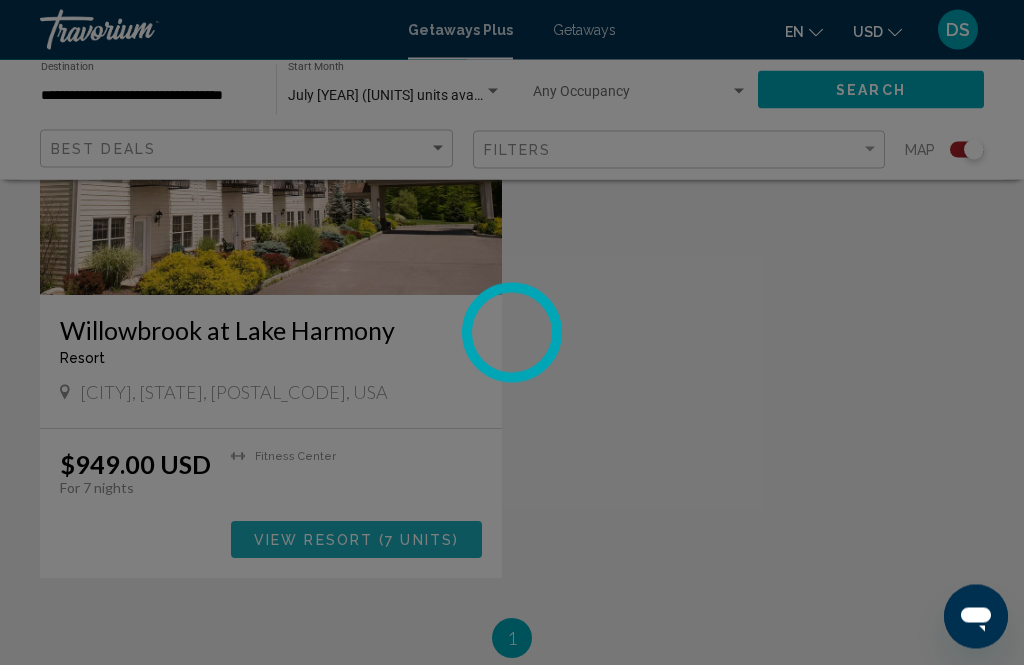 scroll, scrollTop: 915, scrollLeft: 0, axis: vertical 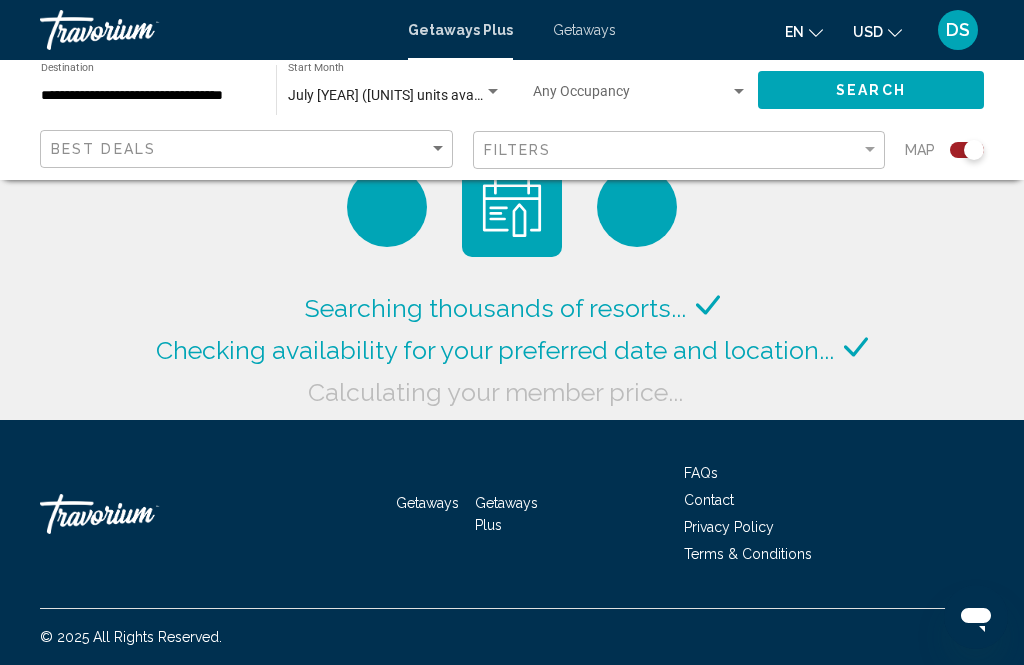 click on "**********" at bounding box center (148, 96) 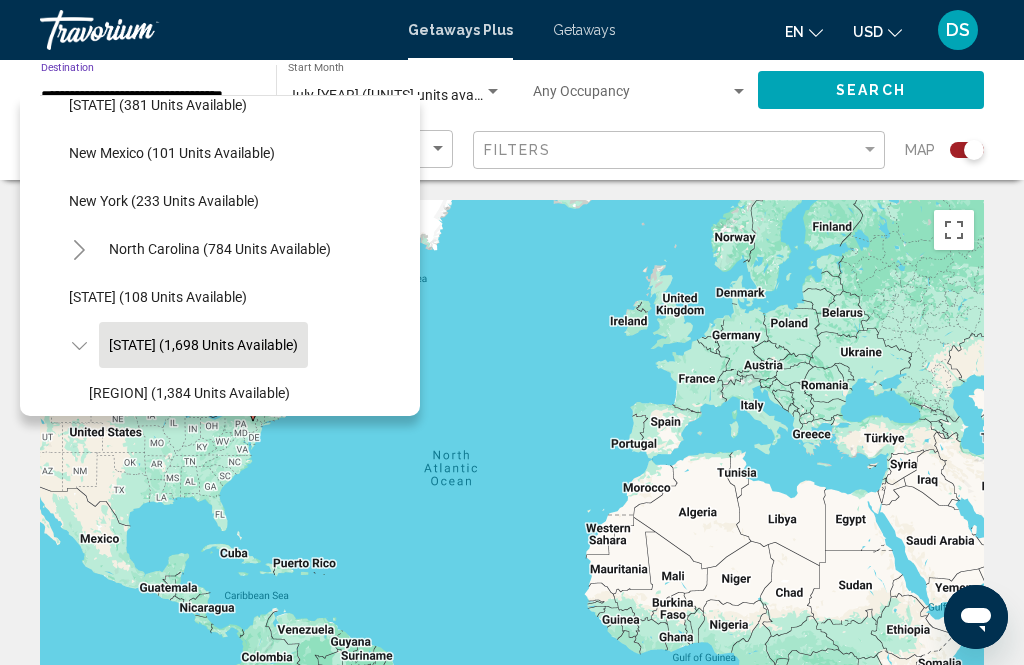 scroll, scrollTop: 1220, scrollLeft: 3, axis: both 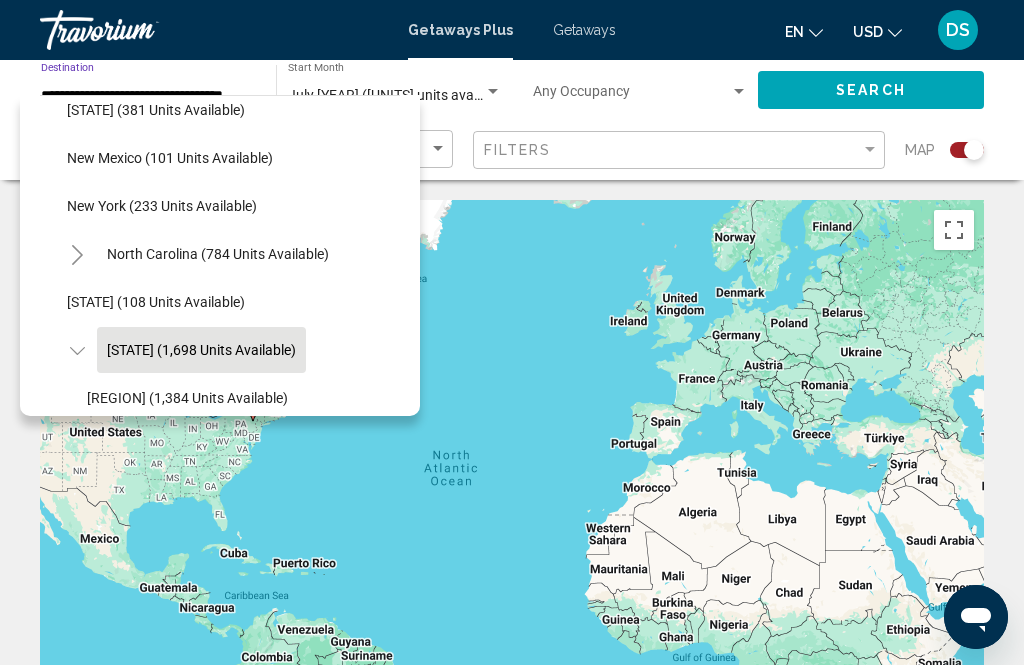 click on "New York (233 units available)" 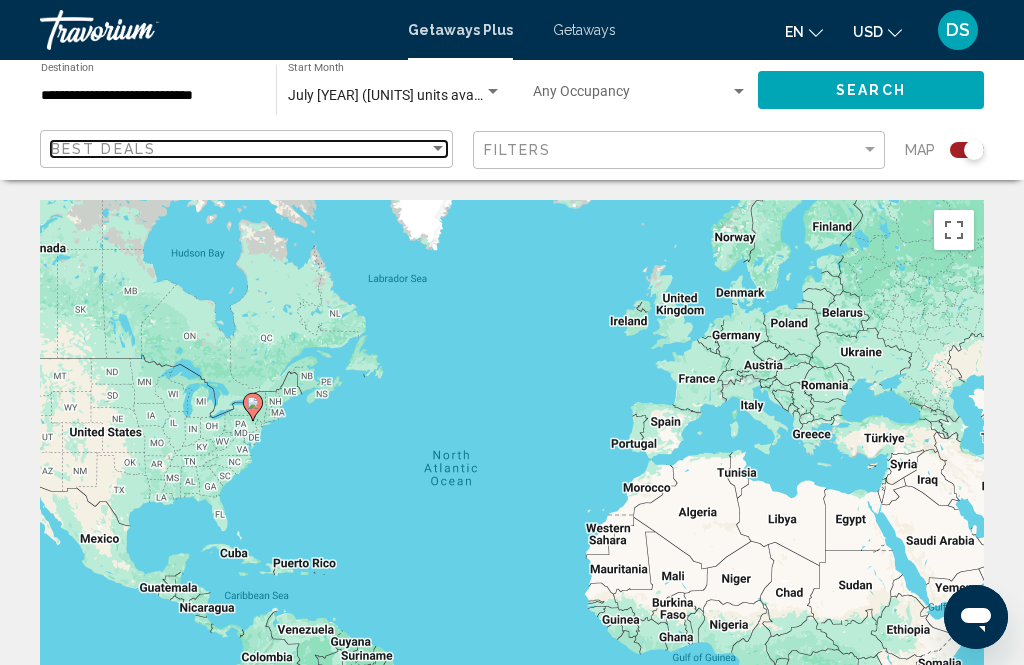 click on "Best Deals" at bounding box center (240, 149) 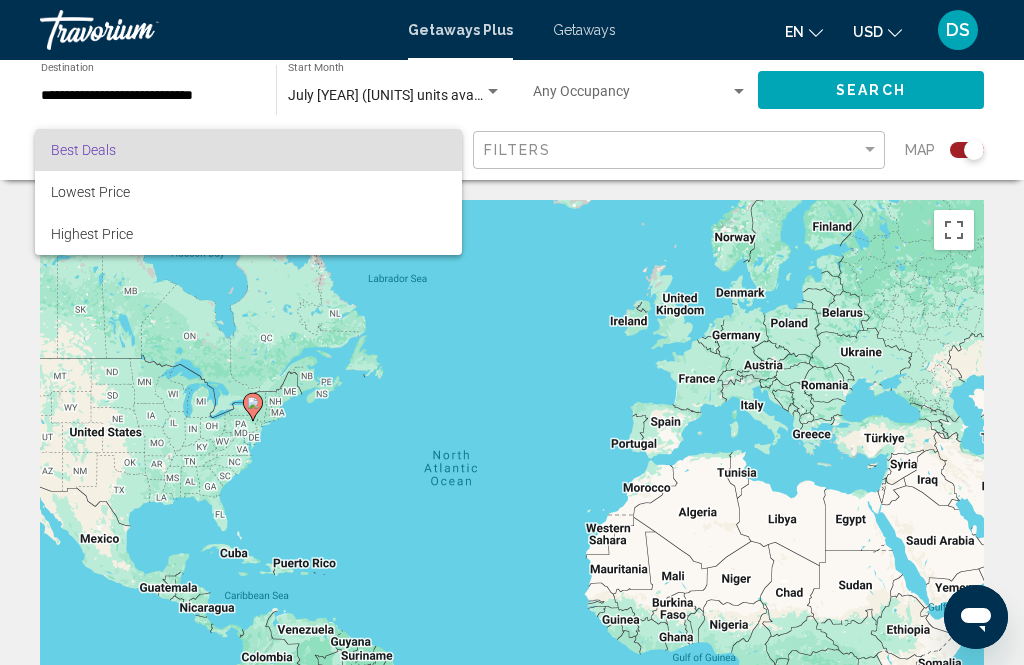 click at bounding box center [512, 332] 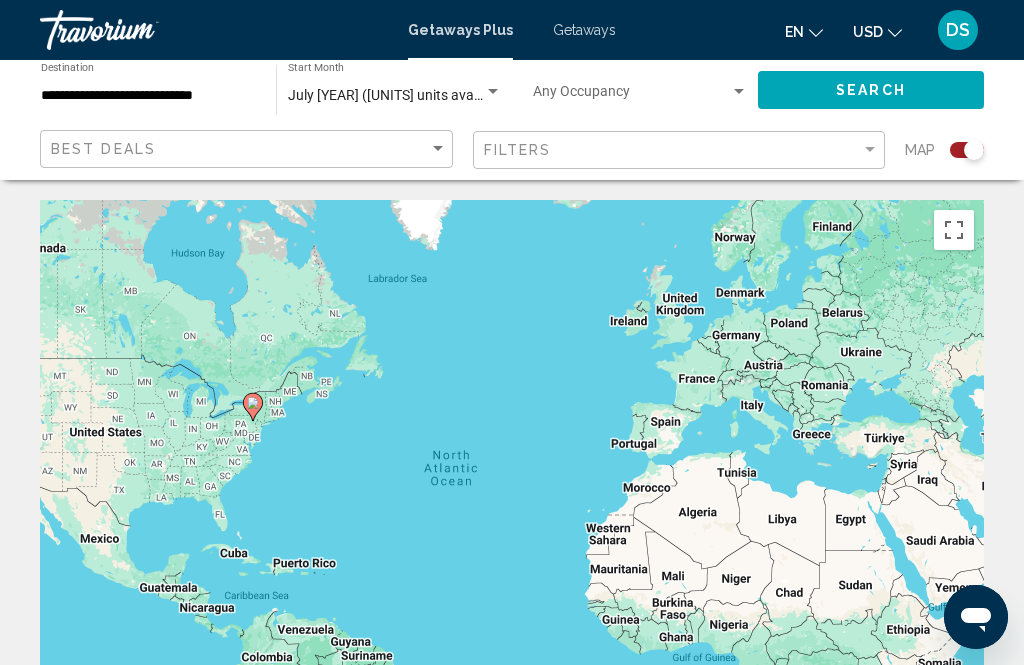 click on "Search" 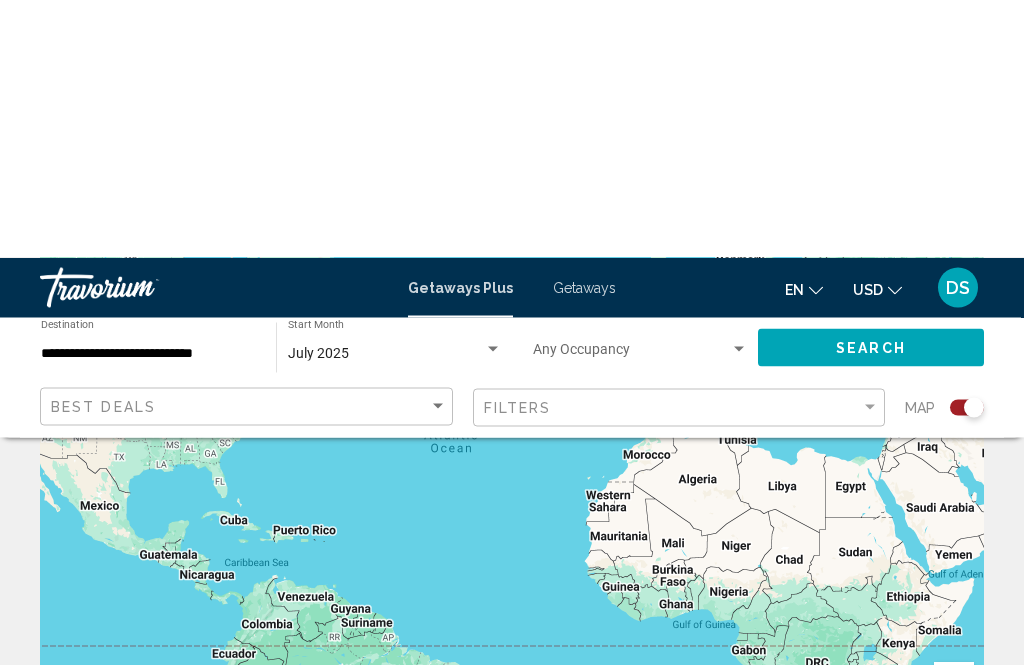 scroll, scrollTop: 0, scrollLeft: 0, axis: both 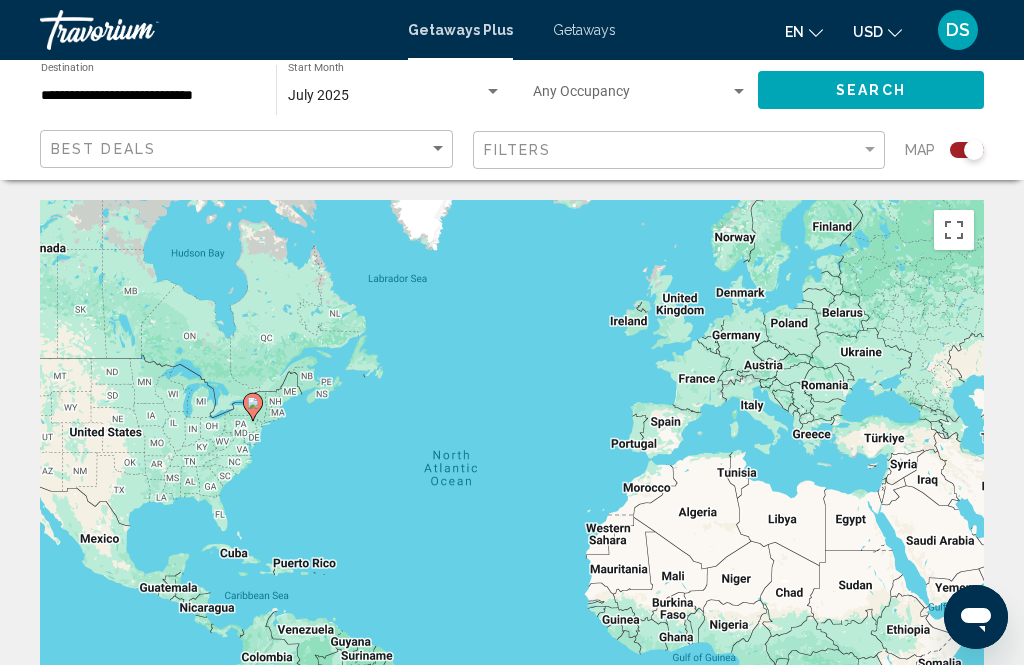 click on "**********" at bounding box center [148, 96] 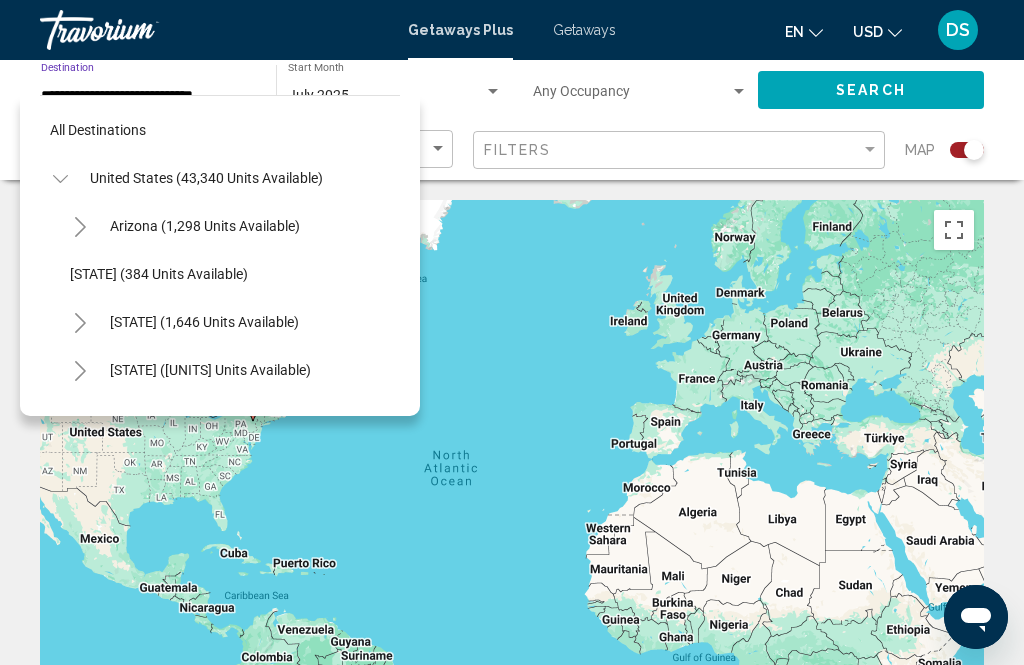 scroll, scrollTop: 1175, scrollLeft: 0, axis: vertical 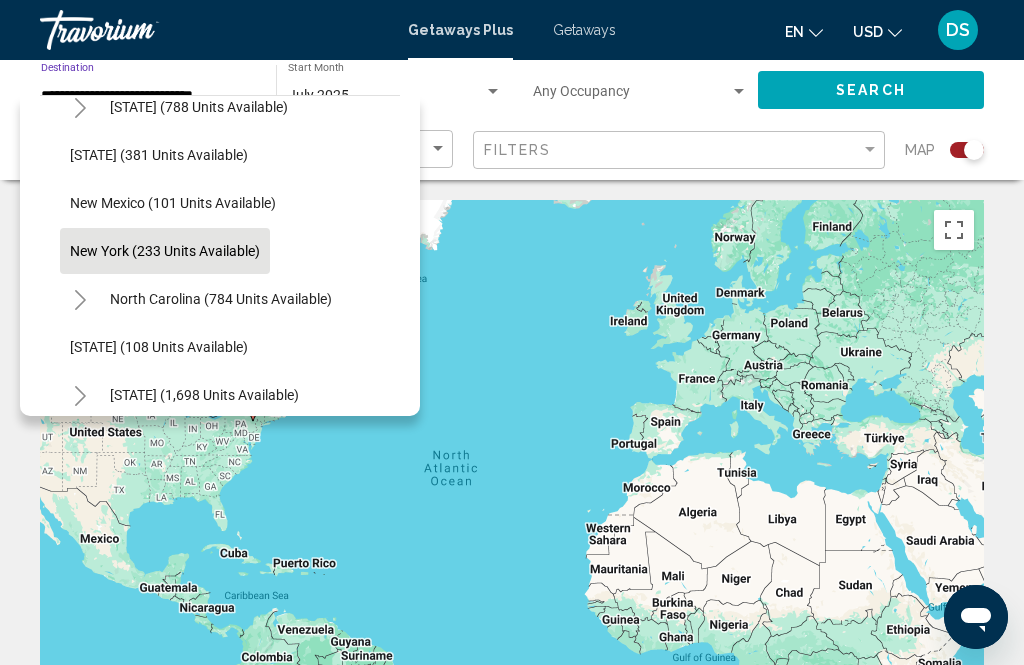 click on "New Jersey (381 units available)" 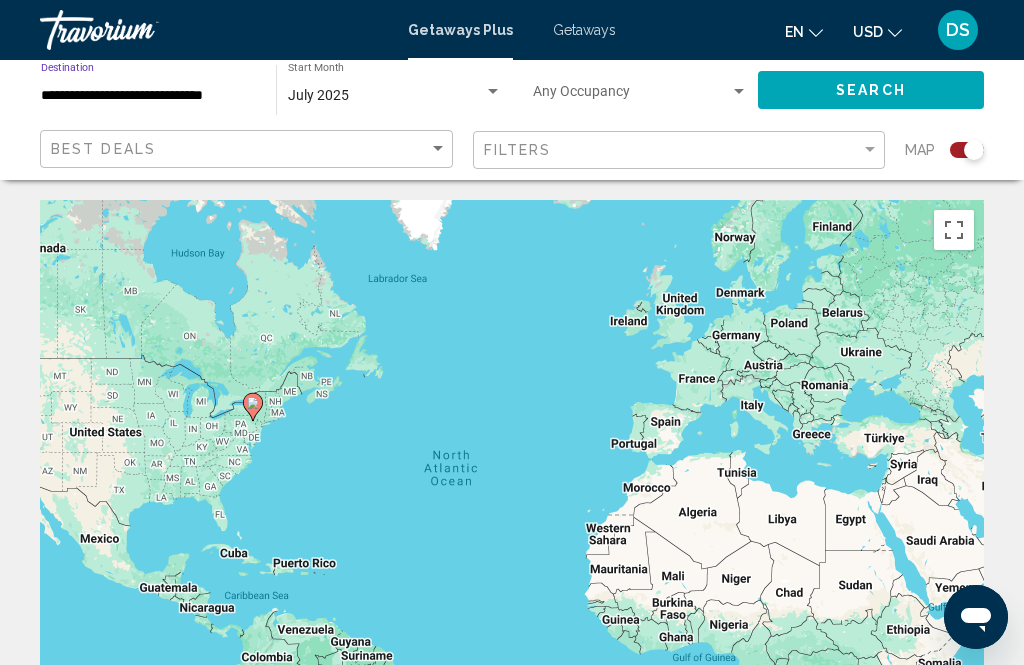 click on "Search" 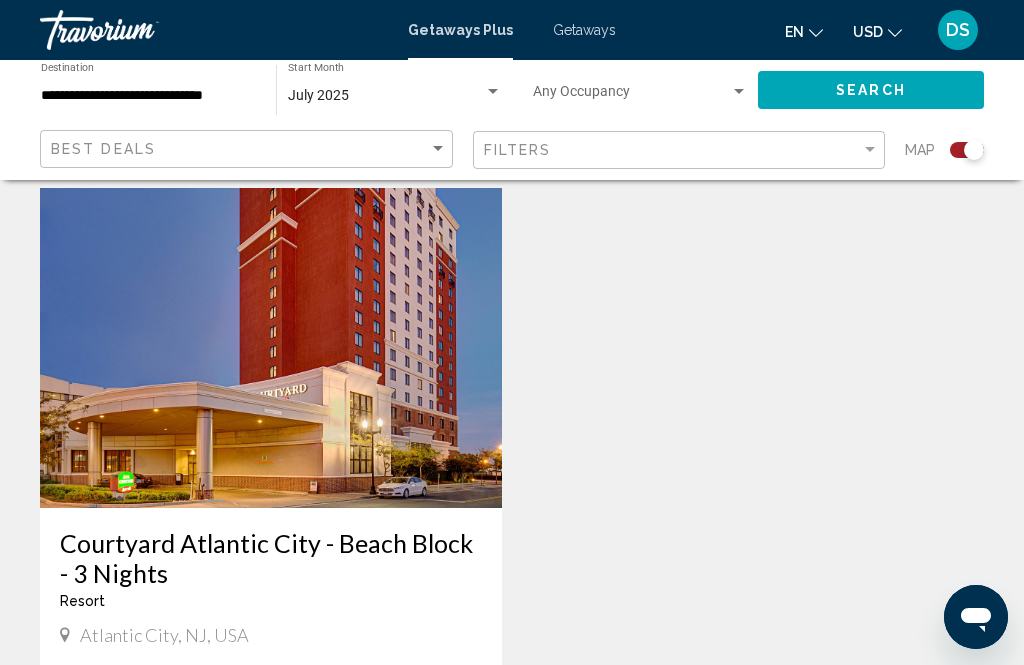 scroll, scrollTop: 714, scrollLeft: 0, axis: vertical 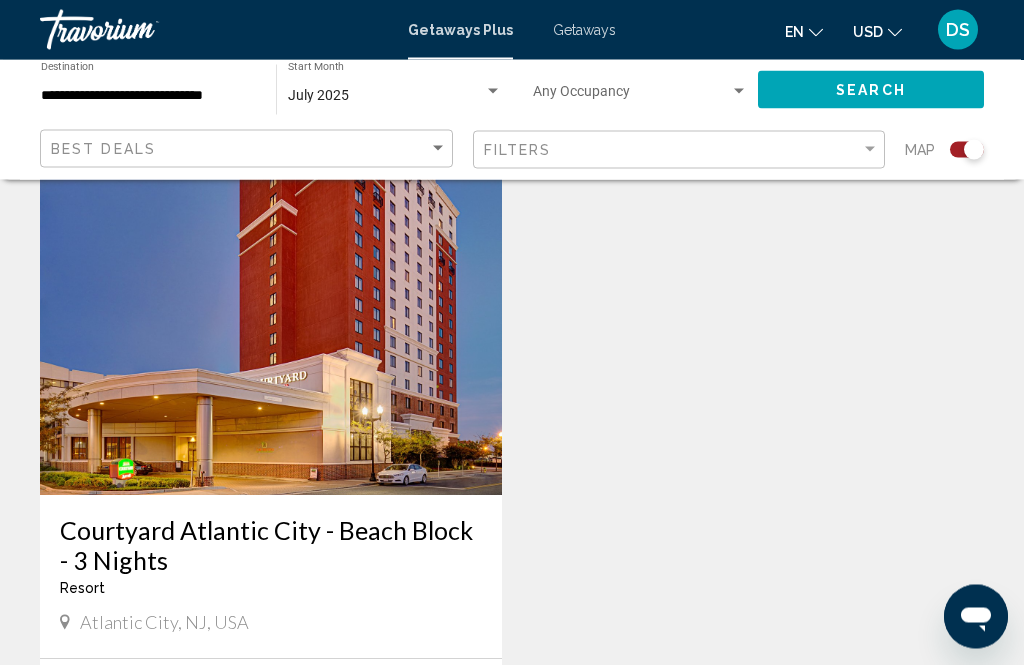 click on "Courtyard Atlantic City - Beach Block - 3 Nights" at bounding box center [271, 546] 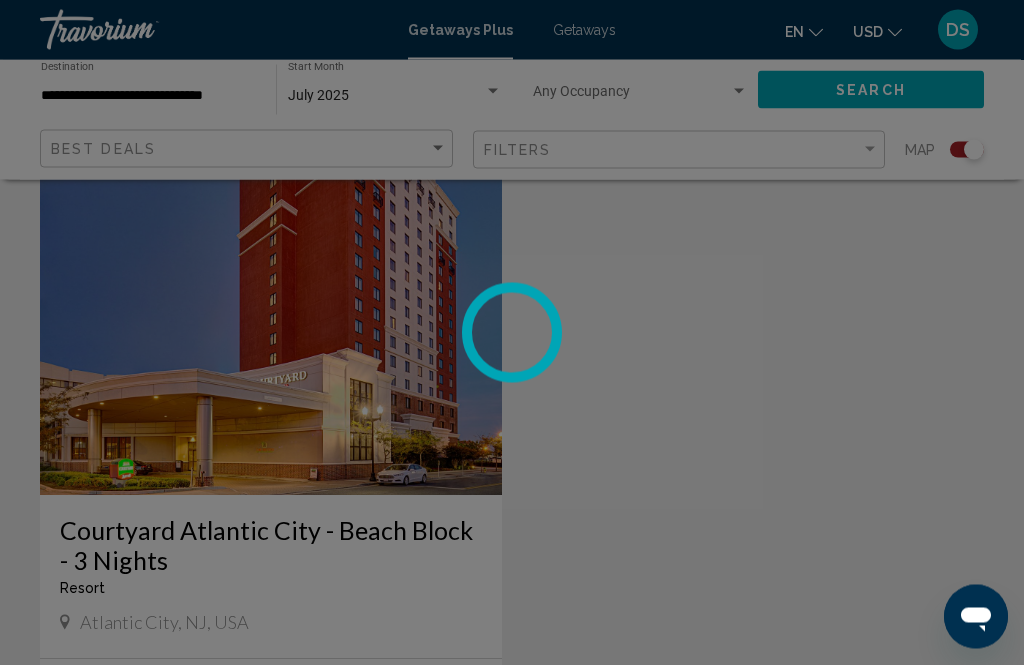 scroll, scrollTop: 715, scrollLeft: 0, axis: vertical 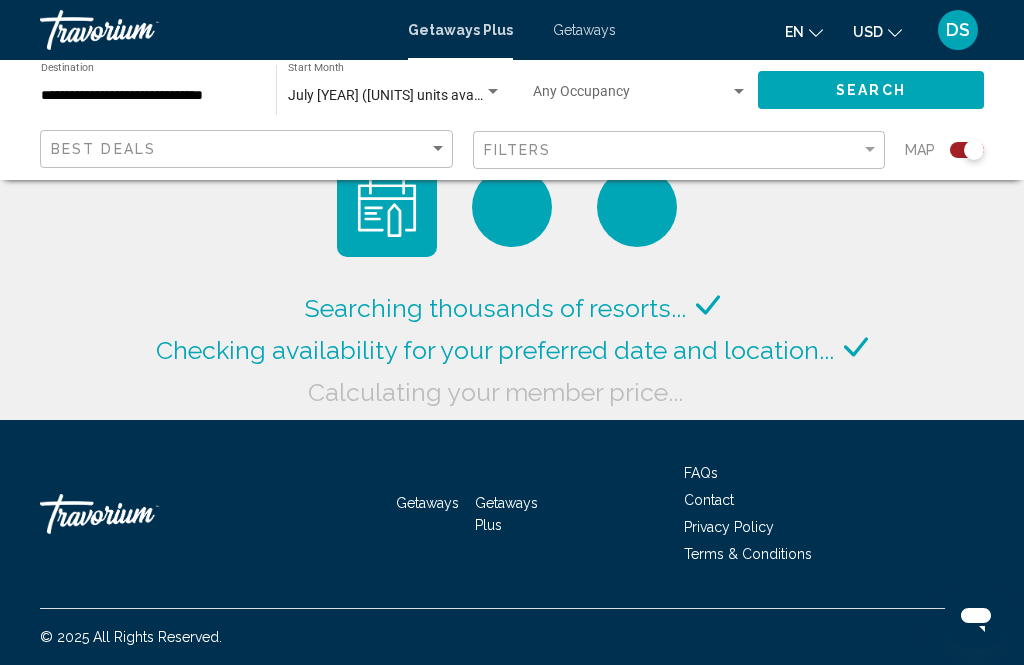 click on "**********" at bounding box center [148, 96] 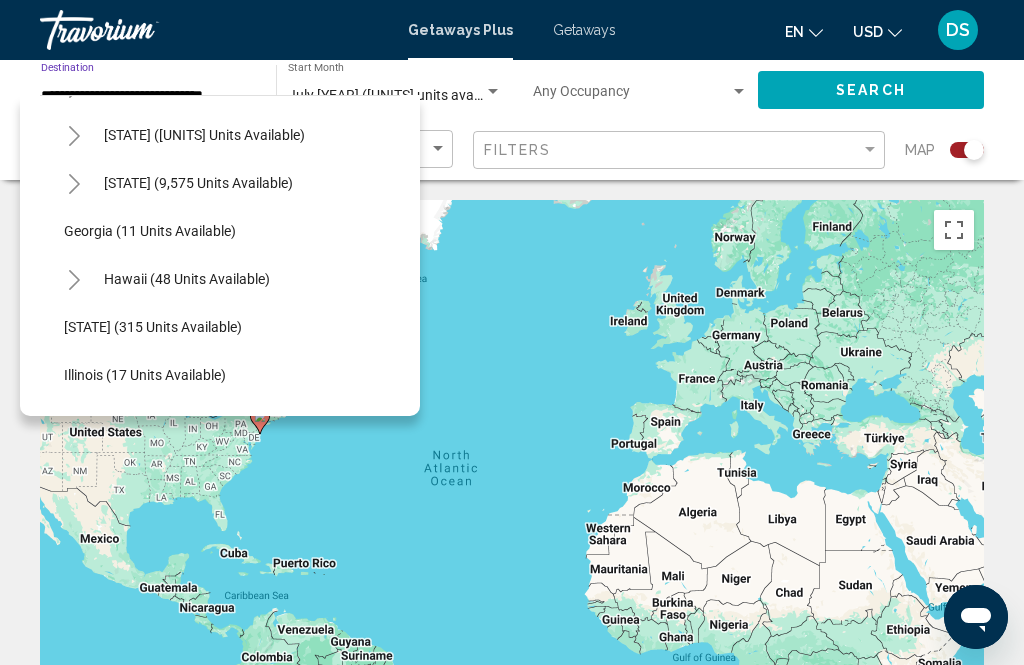 scroll, scrollTop: 235, scrollLeft: 7, axis: both 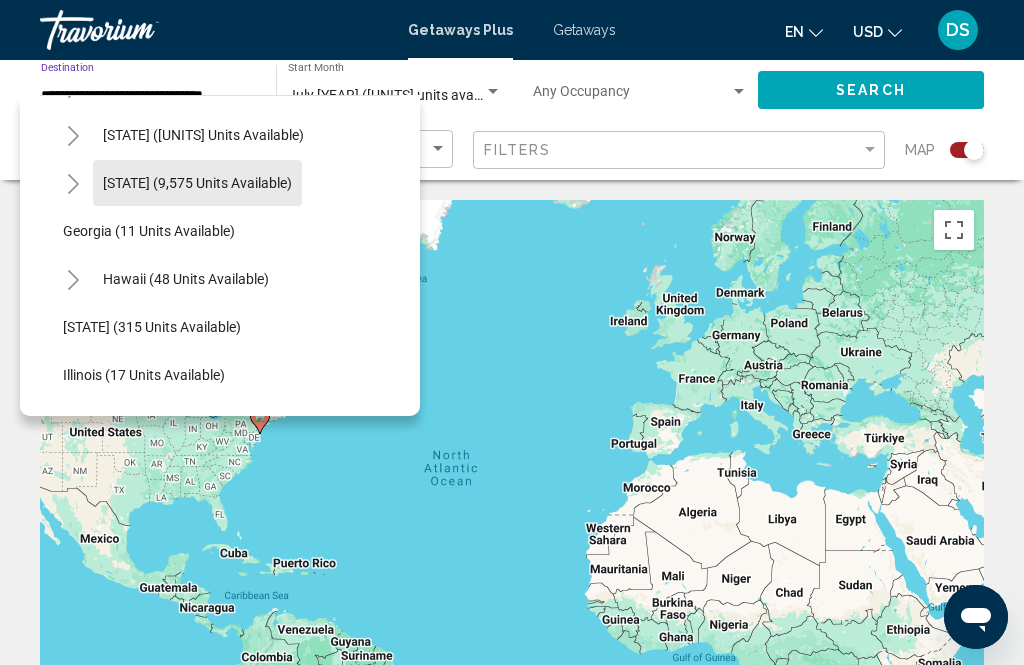 click on "Florida (9,575 units available)" 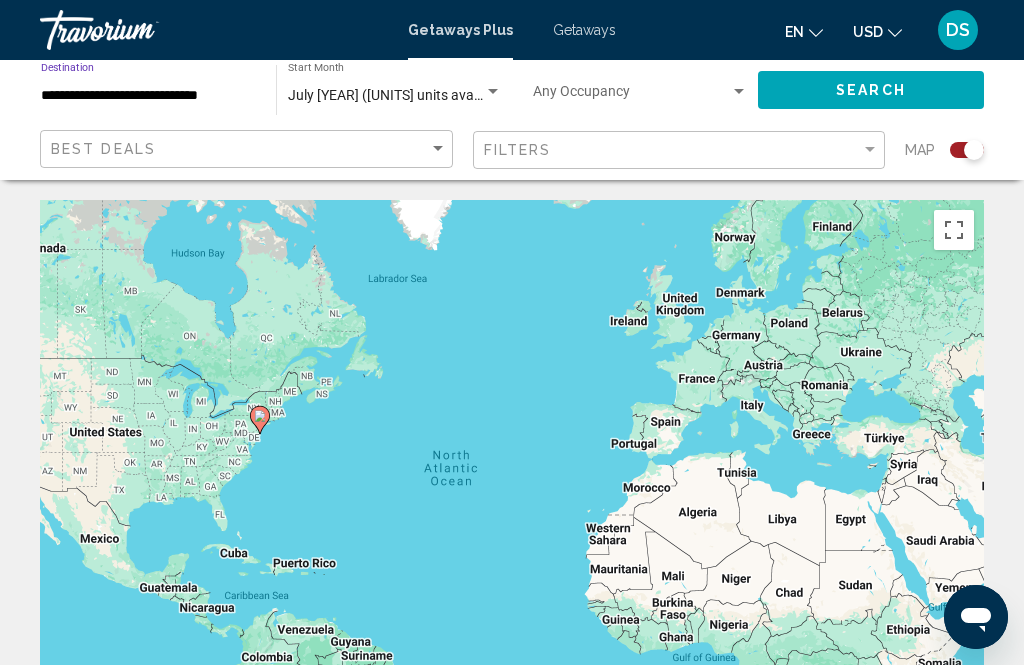 click on "Search" 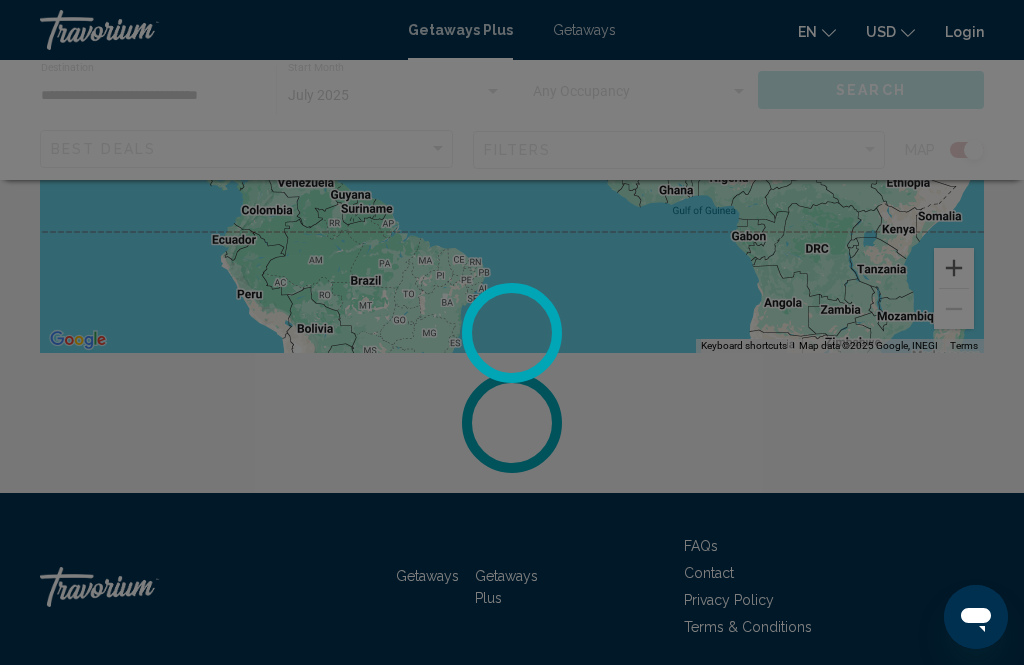 scroll, scrollTop: 456, scrollLeft: 0, axis: vertical 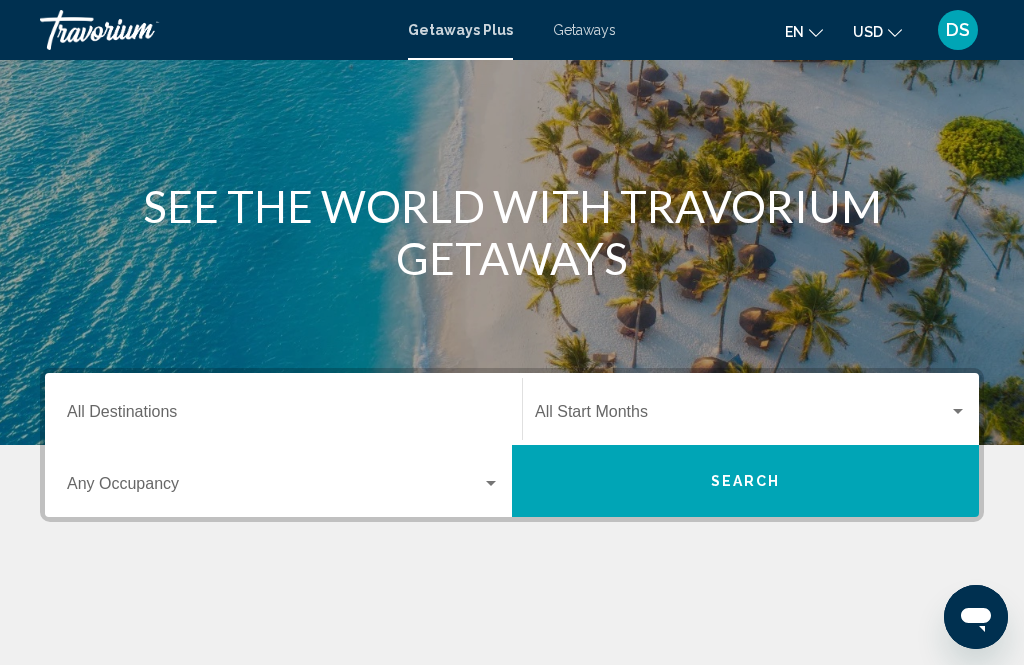 click on "Destination All Destinations" at bounding box center (283, 416) 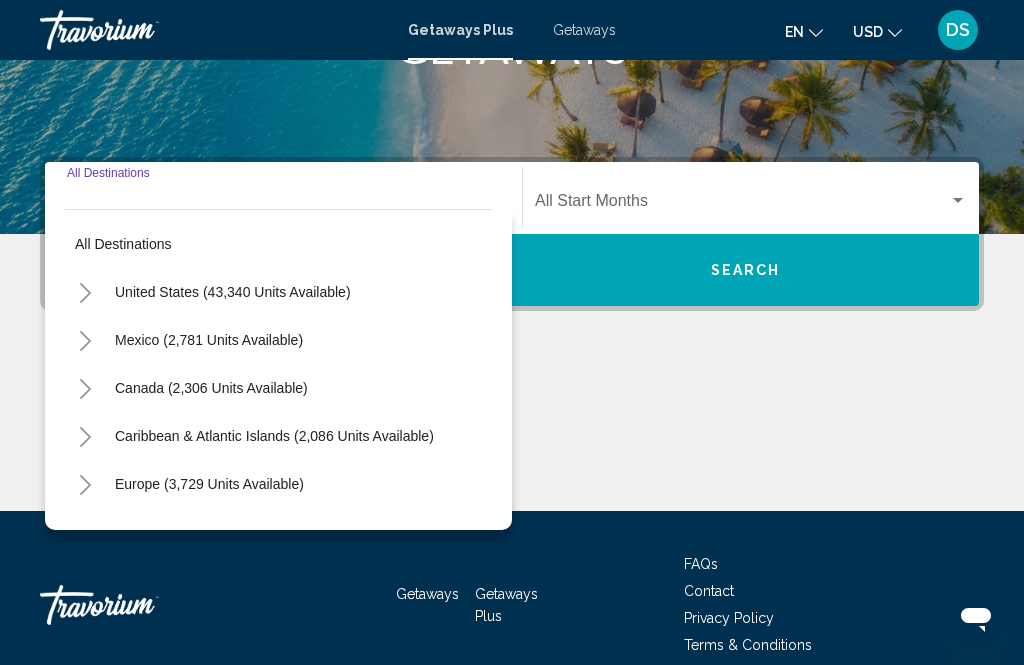 scroll, scrollTop: 393, scrollLeft: 0, axis: vertical 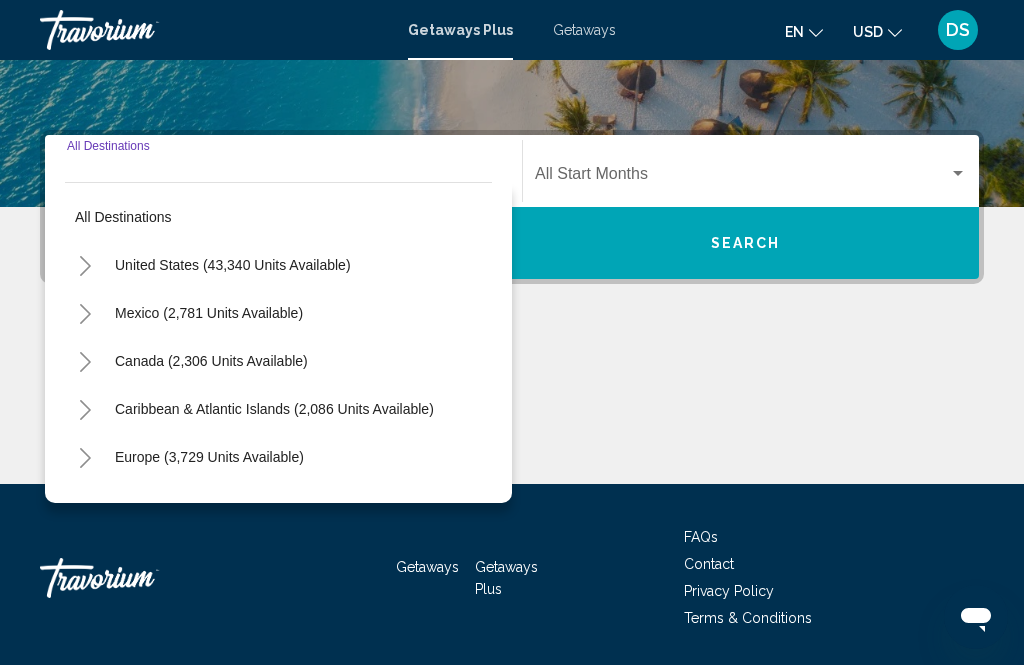 click on "United States (43,340 units available)" at bounding box center (209, 313) 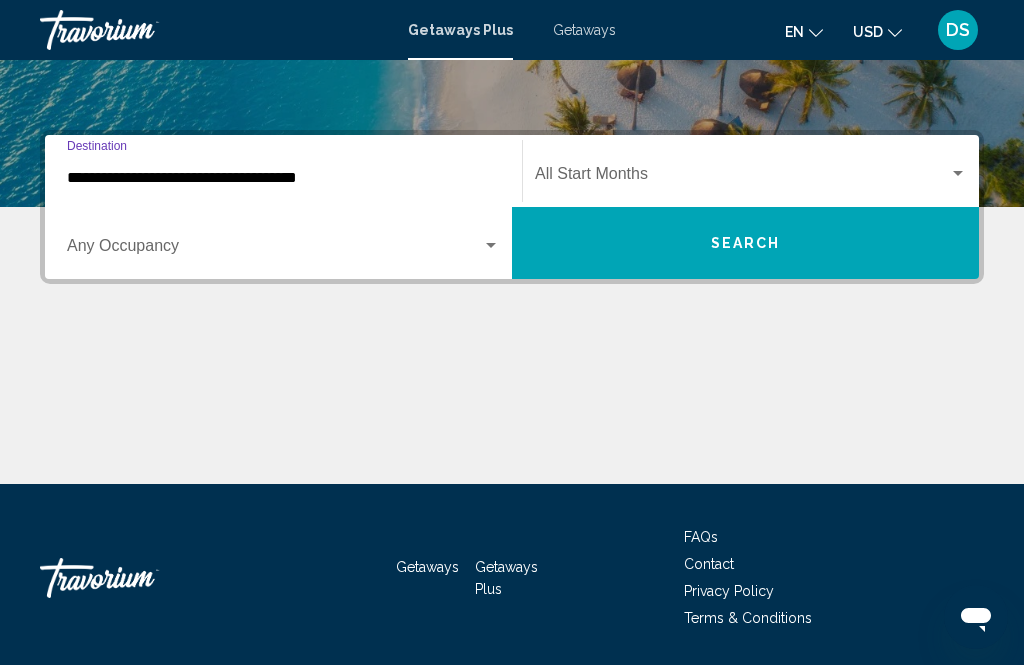 click on "**********" at bounding box center [283, 178] 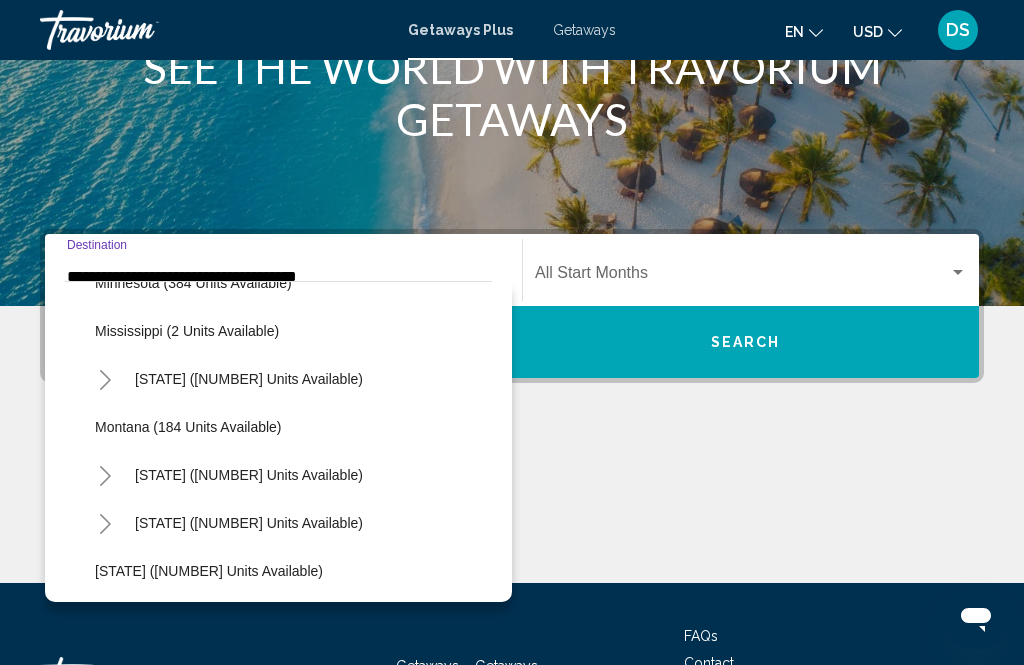 scroll, scrollTop: 954, scrollLeft: 0, axis: vertical 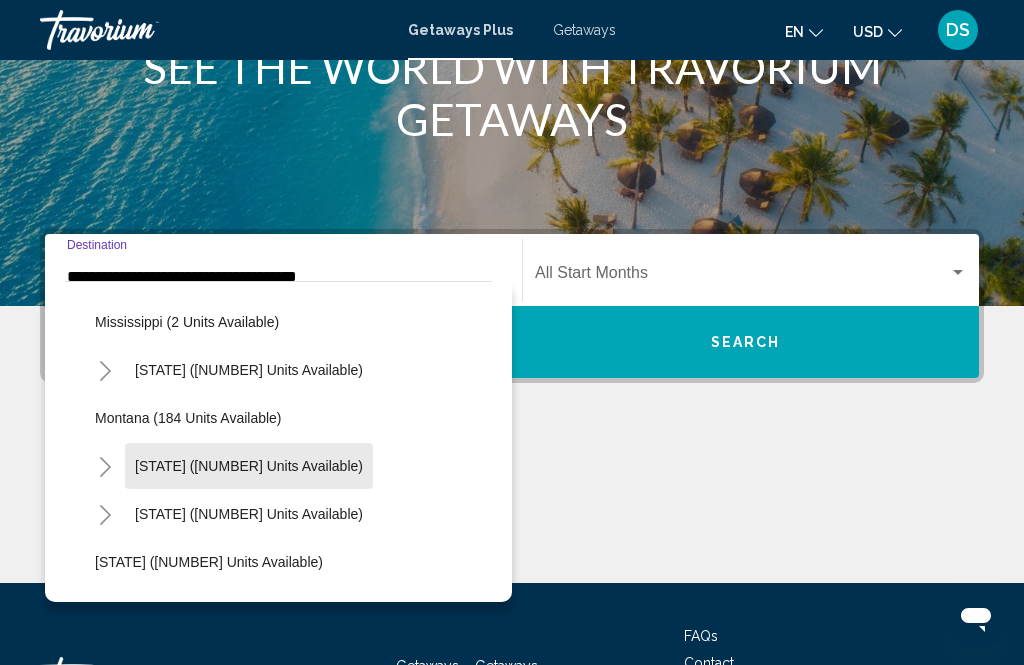 click on "Nevada (3,401 units available)" 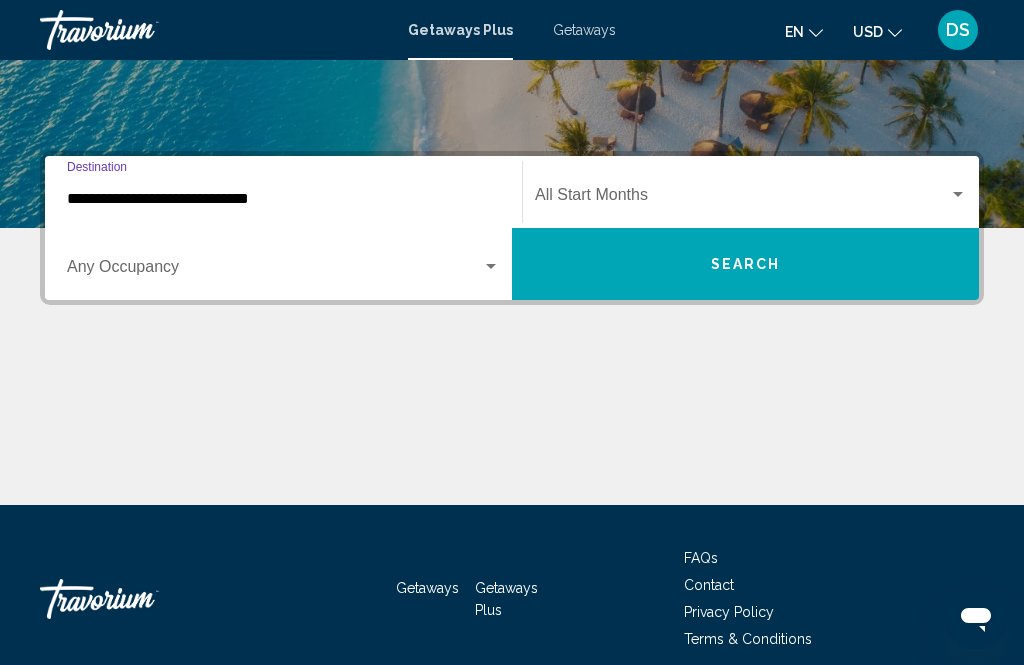 scroll, scrollTop: 393, scrollLeft: 0, axis: vertical 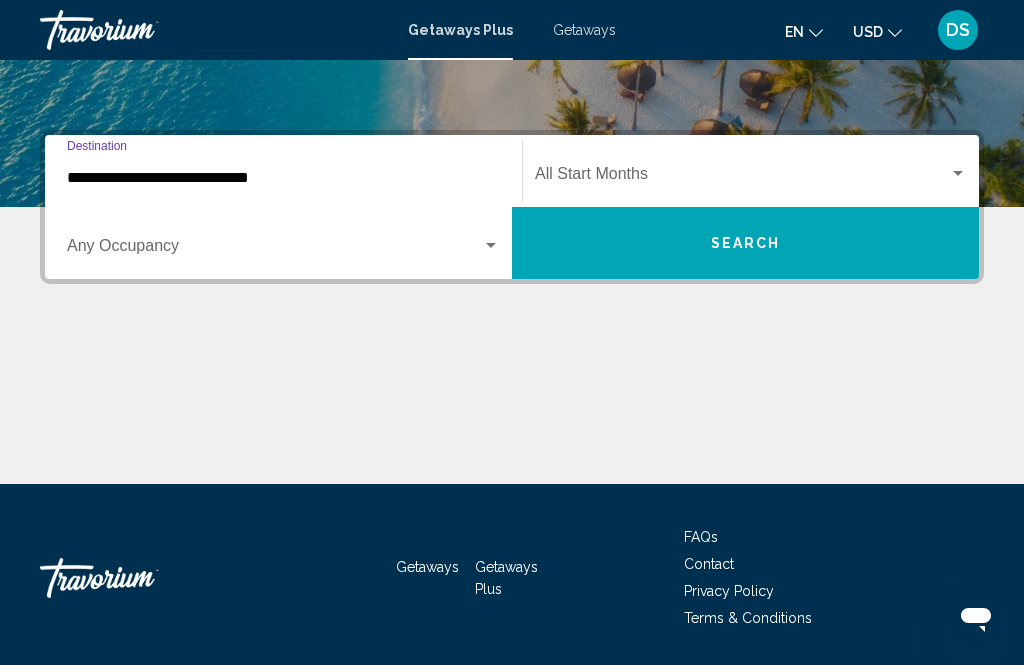 click at bounding box center (742, 178) 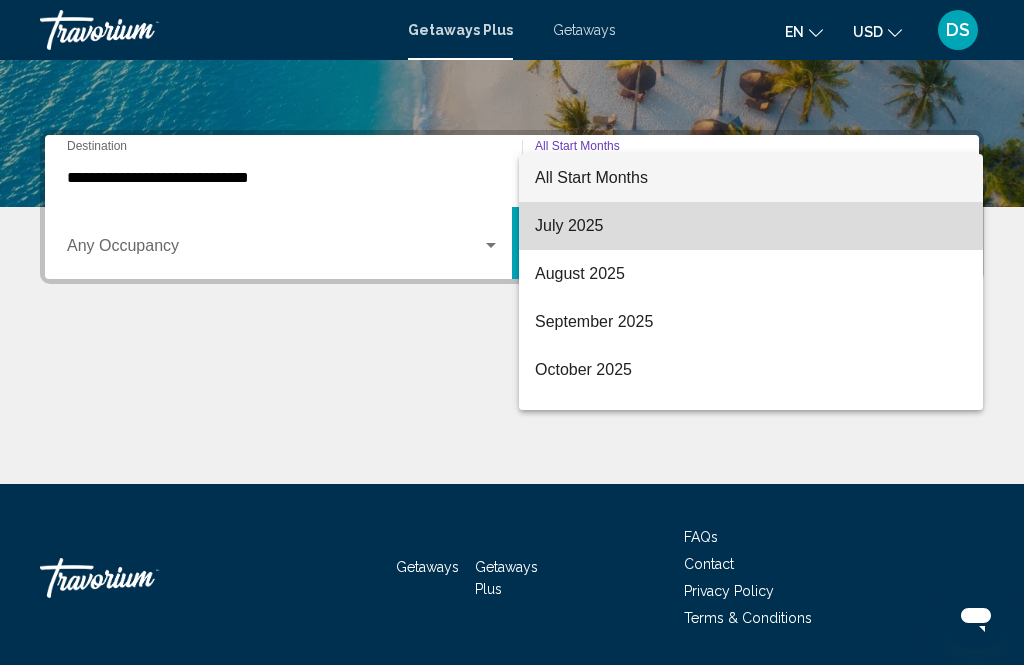 click on "July 2025" at bounding box center (751, 226) 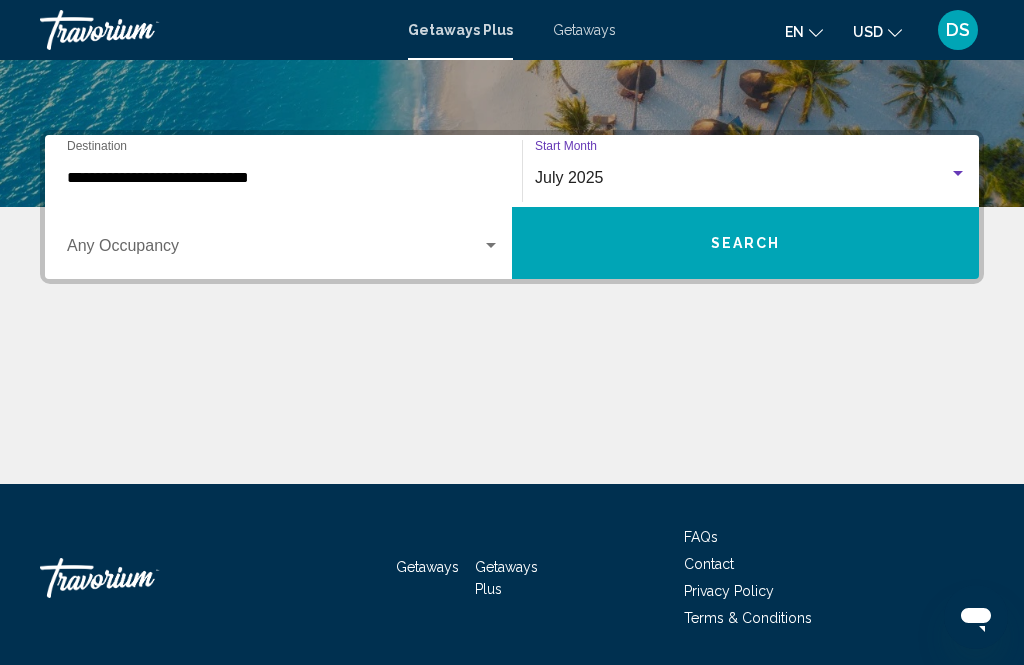 click on "Search" at bounding box center (746, 244) 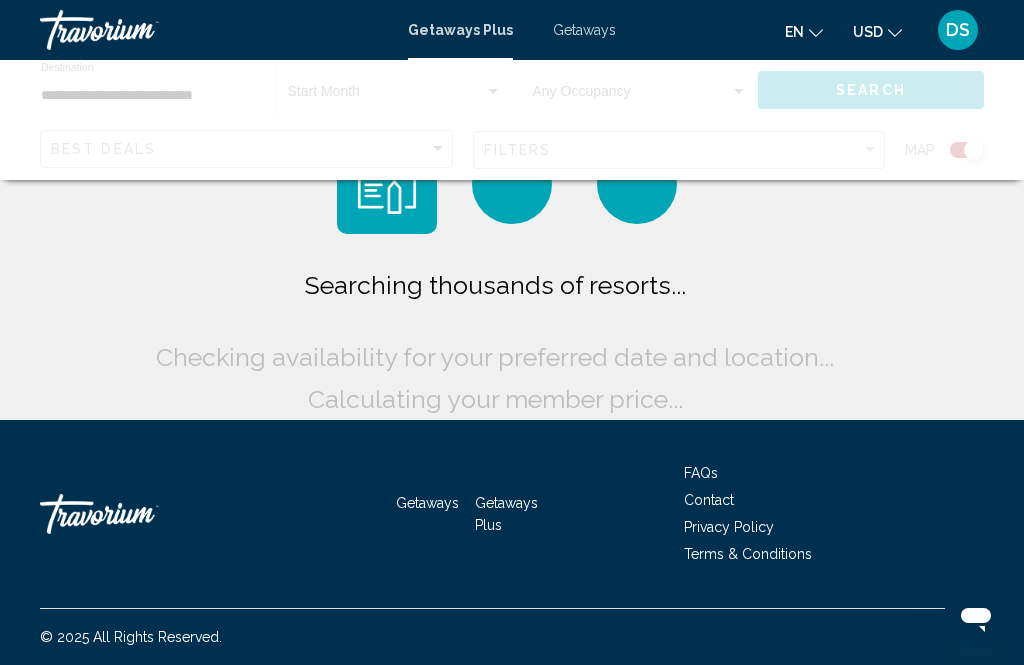 scroll, scrollTop: 0, scrollLeft: 0, axis: both 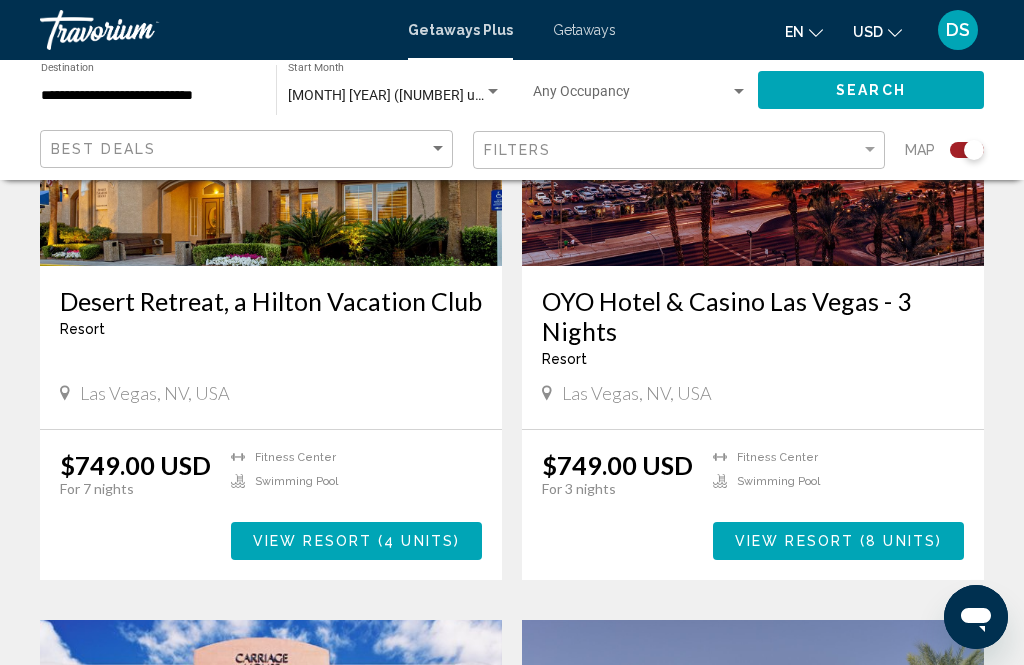 click on "**********" at bounding box center (148, 96) 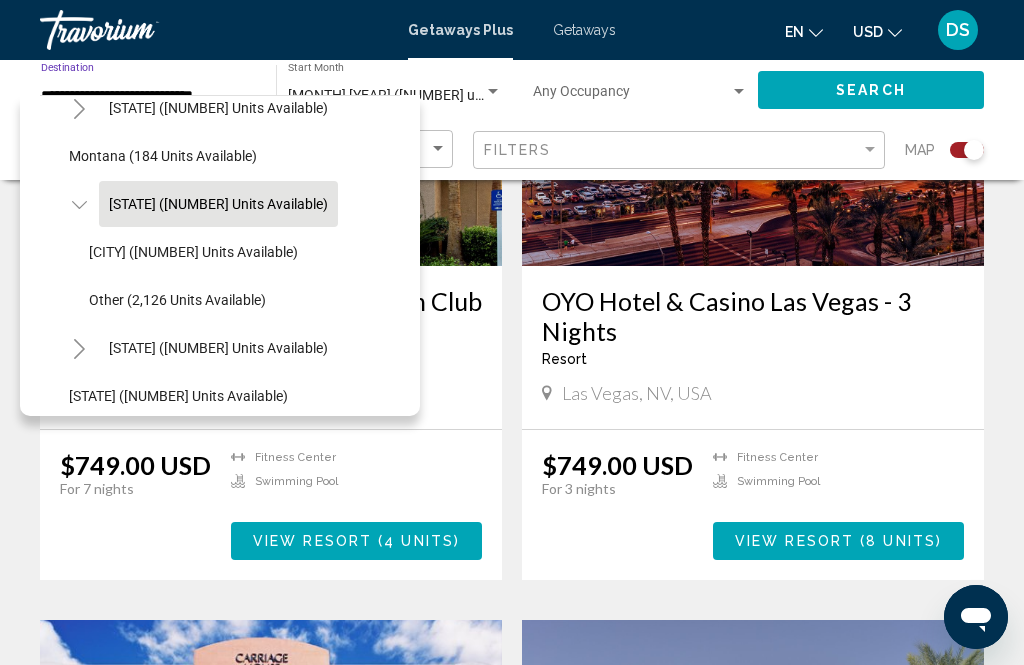 scroll, scrollTop: 1030, scrollLeft: 2, axis: both 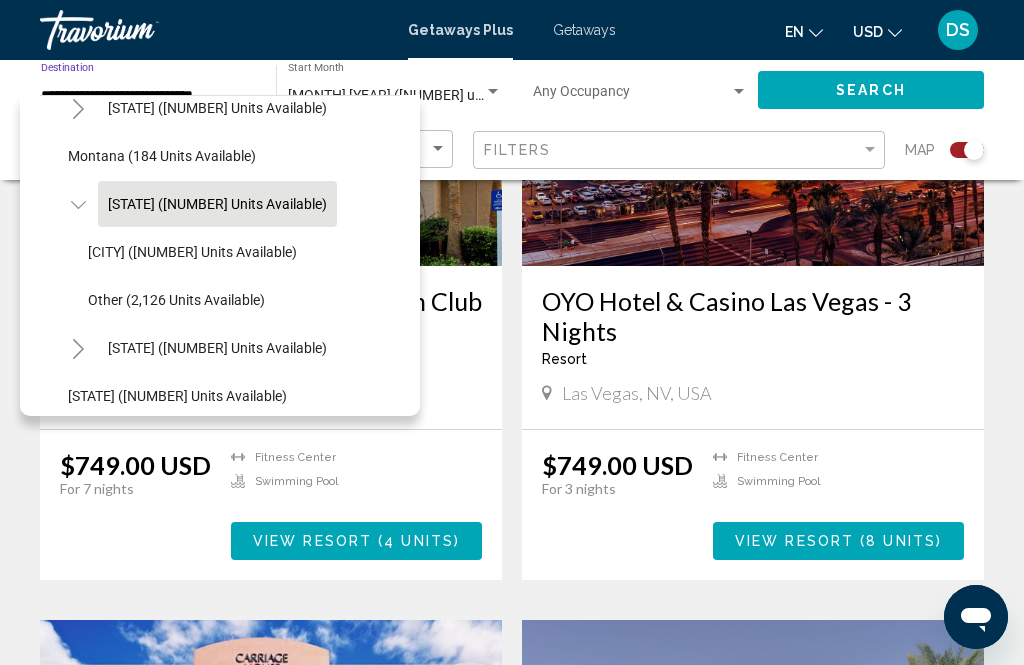 click on "Las Vegas (1,307 units available)" 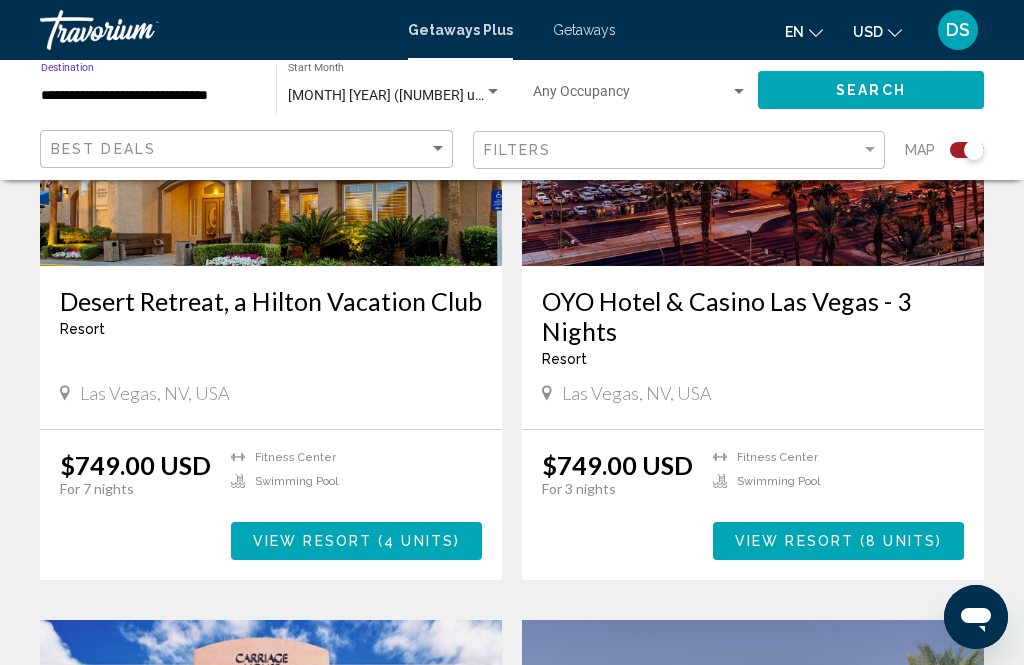 click on "Search" 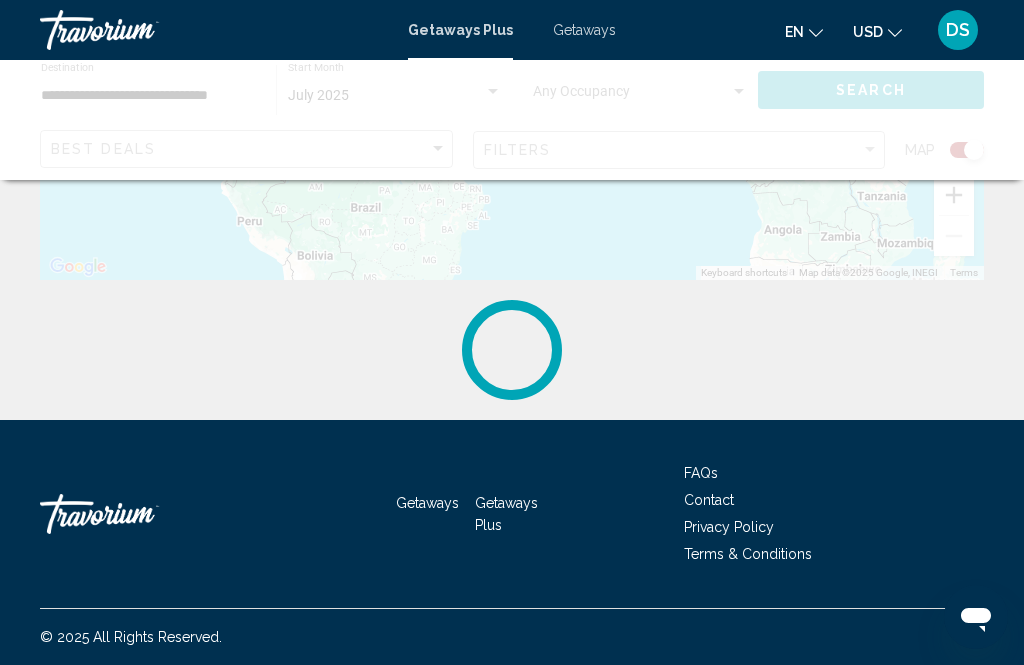 scroll, scrollTop: 0, scrollLeft: 0, axis: both 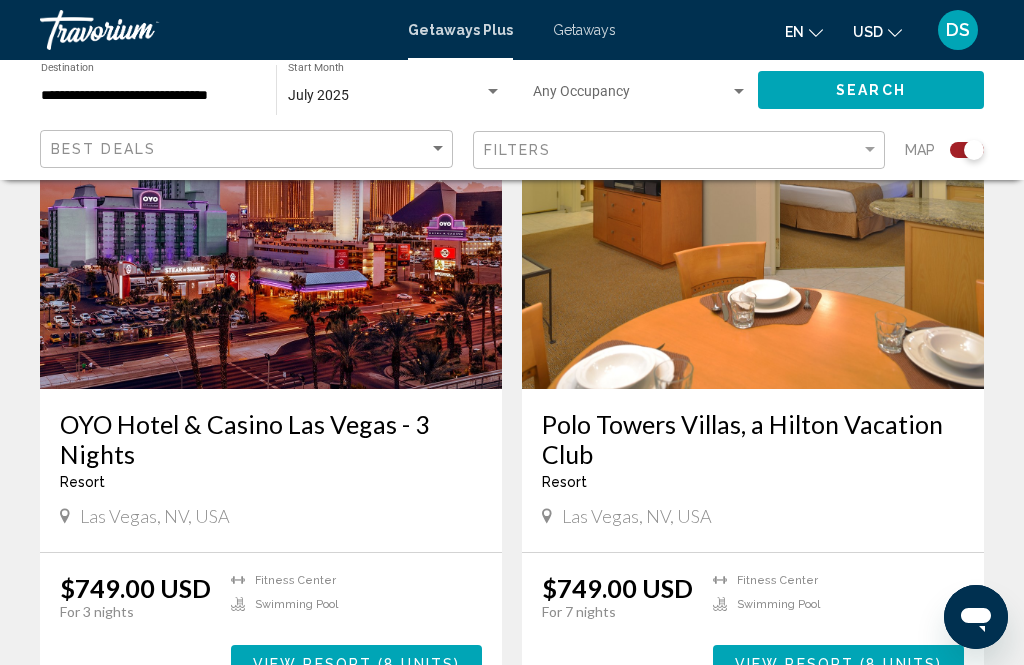 click on "OYO Hotel & Casino Las Vegas - 3 Nights" at bounding box center (271, 439) 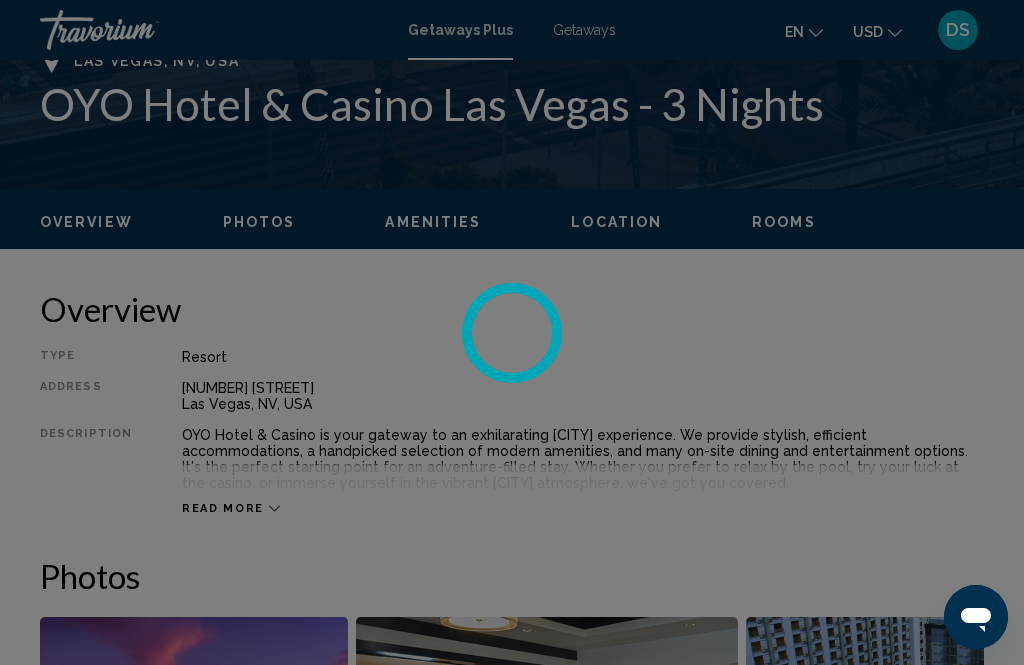 scroll, scrollTop: 0, scrollLeft: 0, axis: both 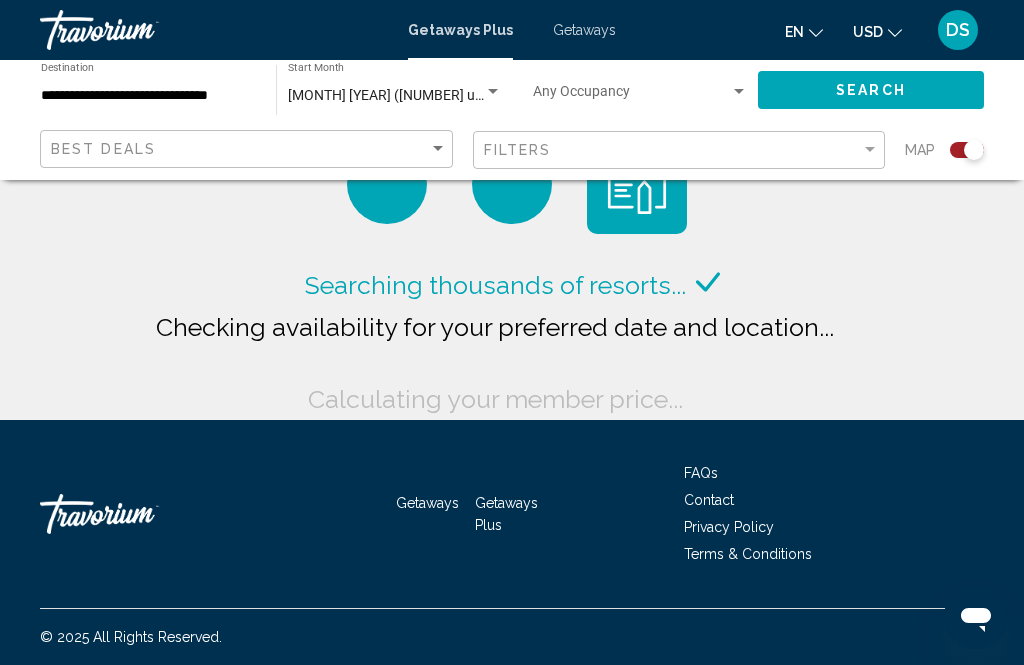 click on "**********" at bounding box center [148, 96] 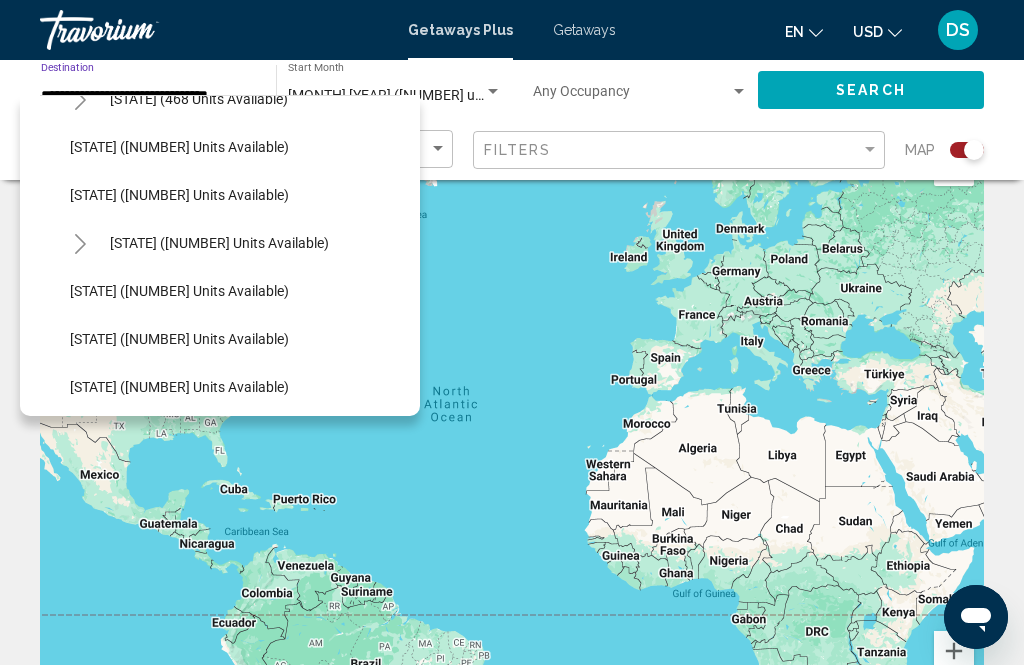 scroll, scrollTop: 1761, scrollLeft: 0, axis: vertical 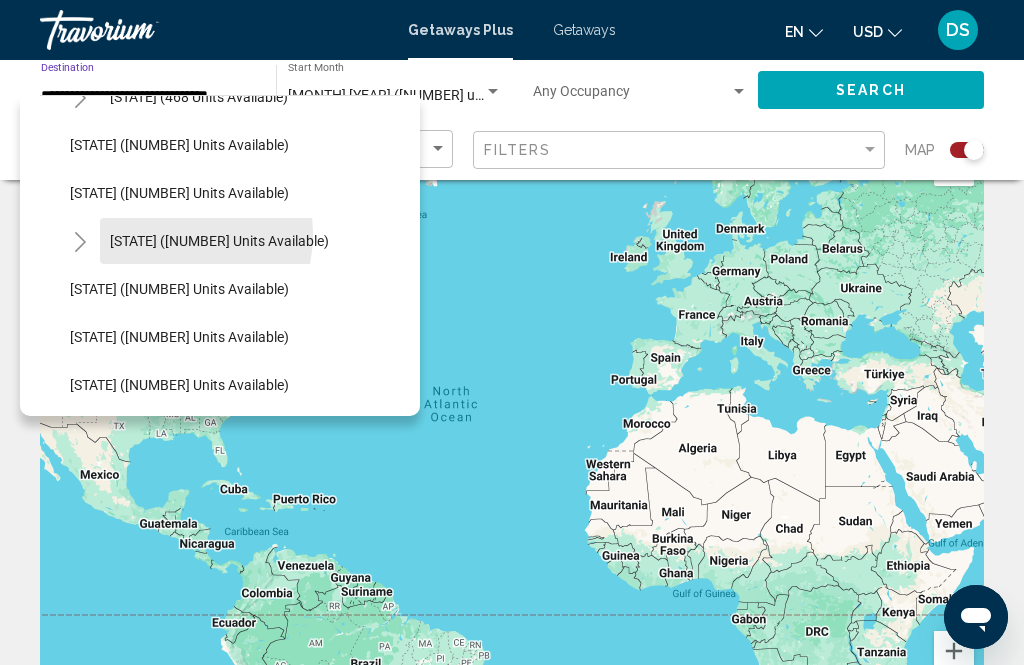 click on "Virginia (5,166 units available)" 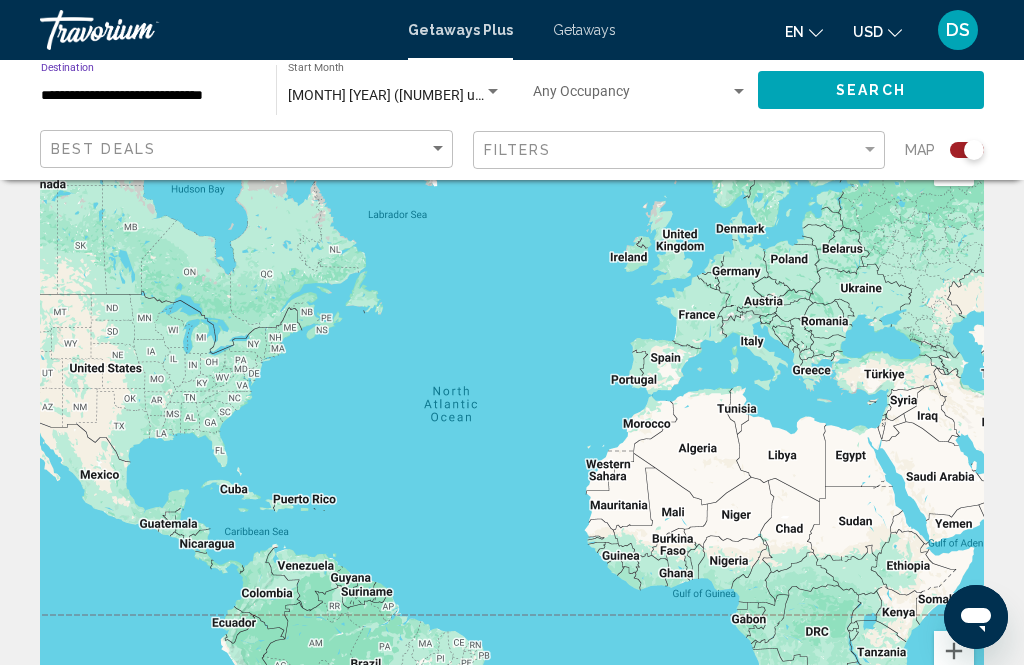 click on "Search" 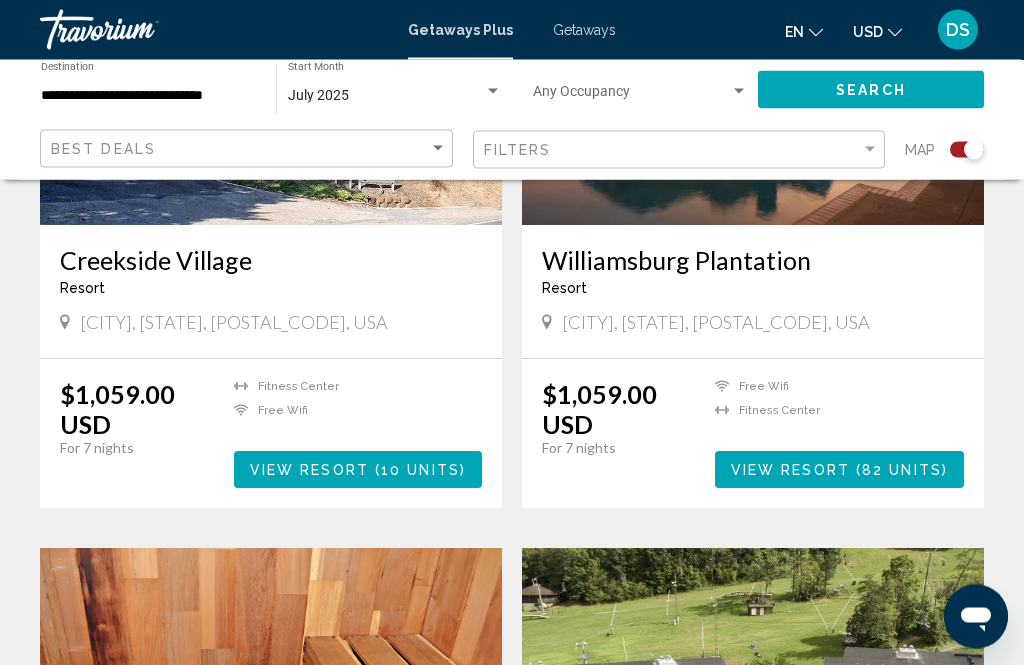 scroll, scrollTop: 759, scrollLeft: 0, axis: vertical 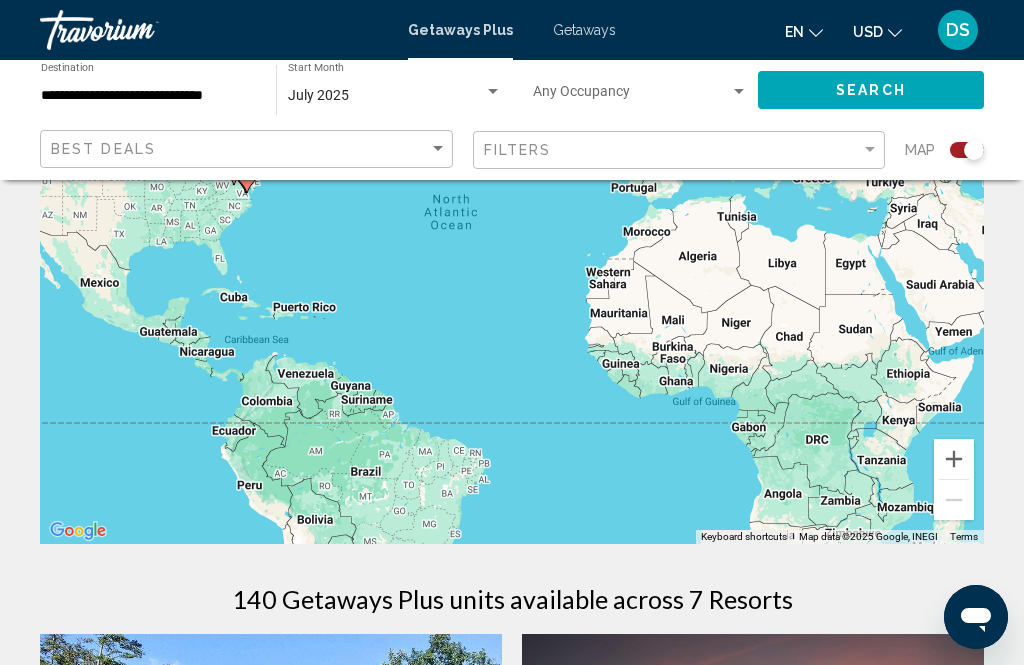 click on "**********" at bounding box center (148, 96) 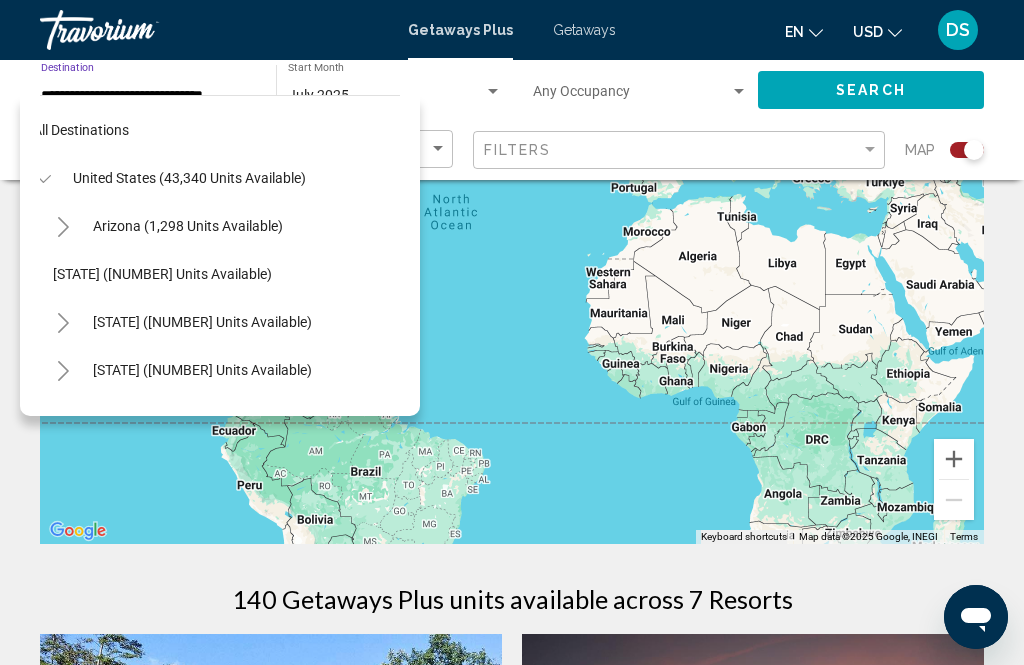scroll, scrollTop: 0, scrollLeft: 18, axis: horizontal 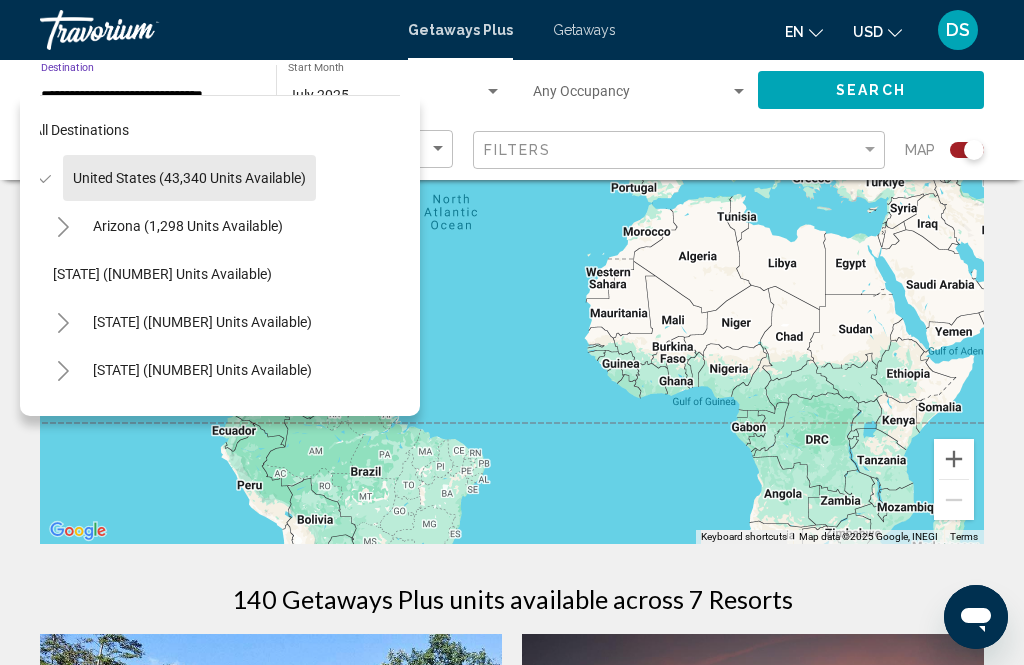 click on "United States (43,340 units available)" at bounding box center (166, 2242) 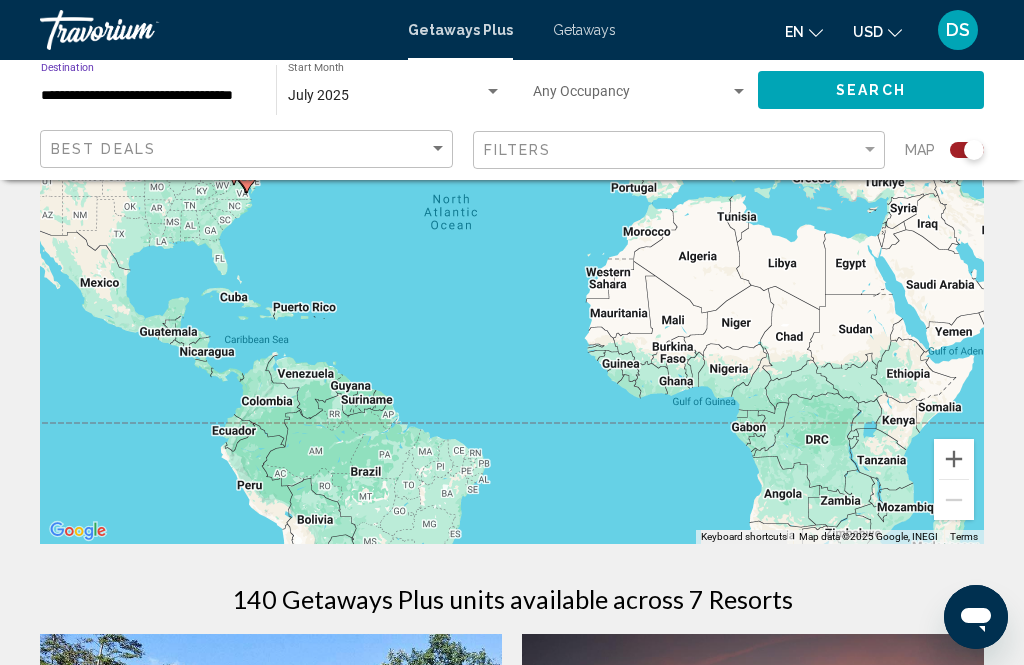 click on "Search" 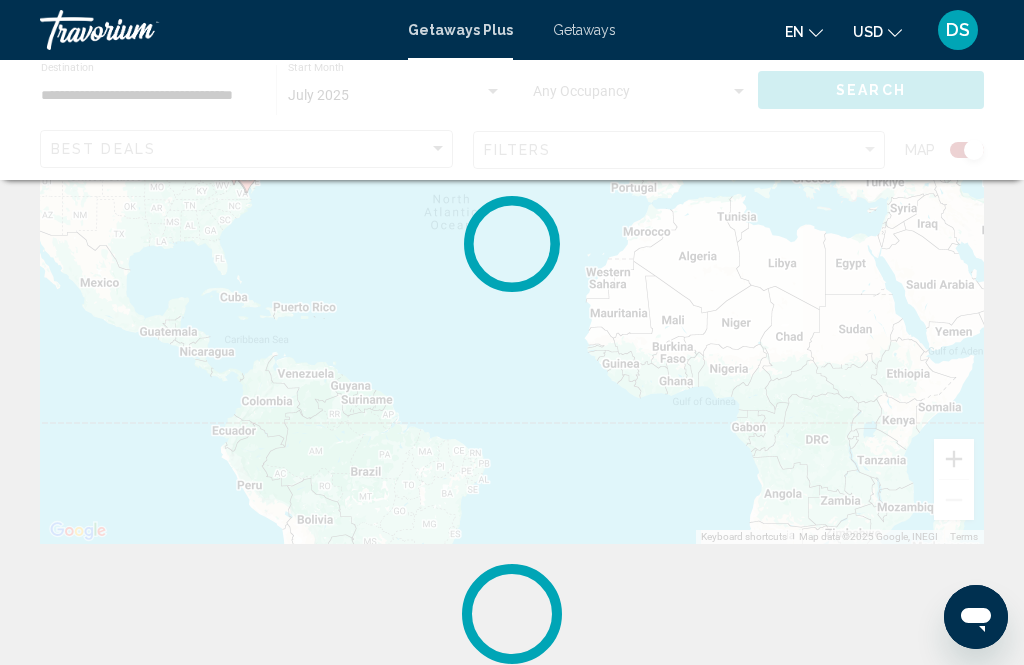 scroll, scrollTop: 0, scrollLeft: 0, axis: both 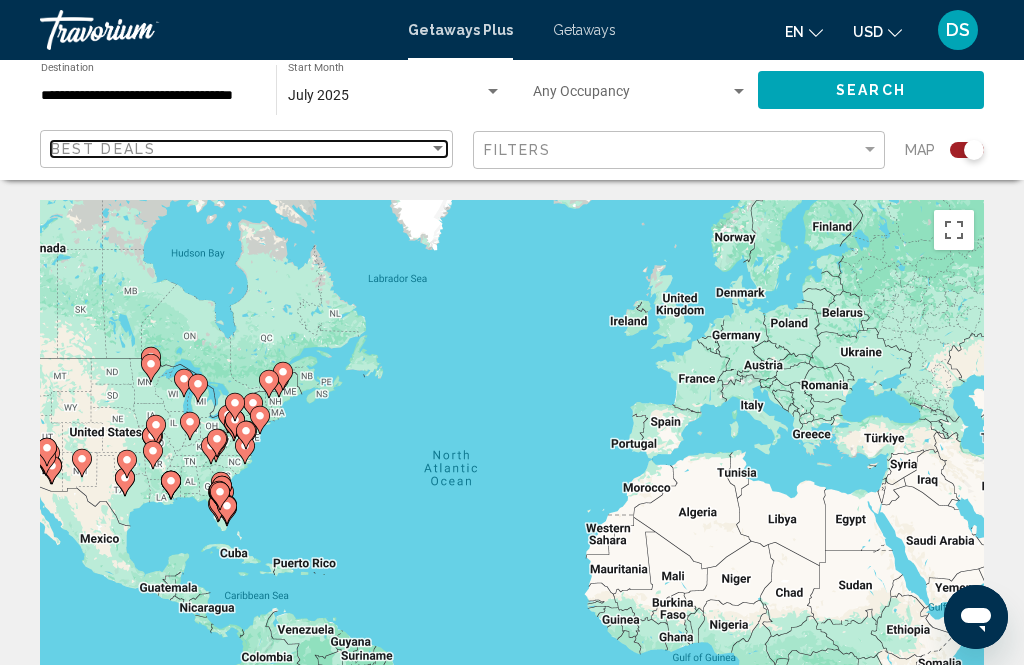 click at bounding box center (438, 149) 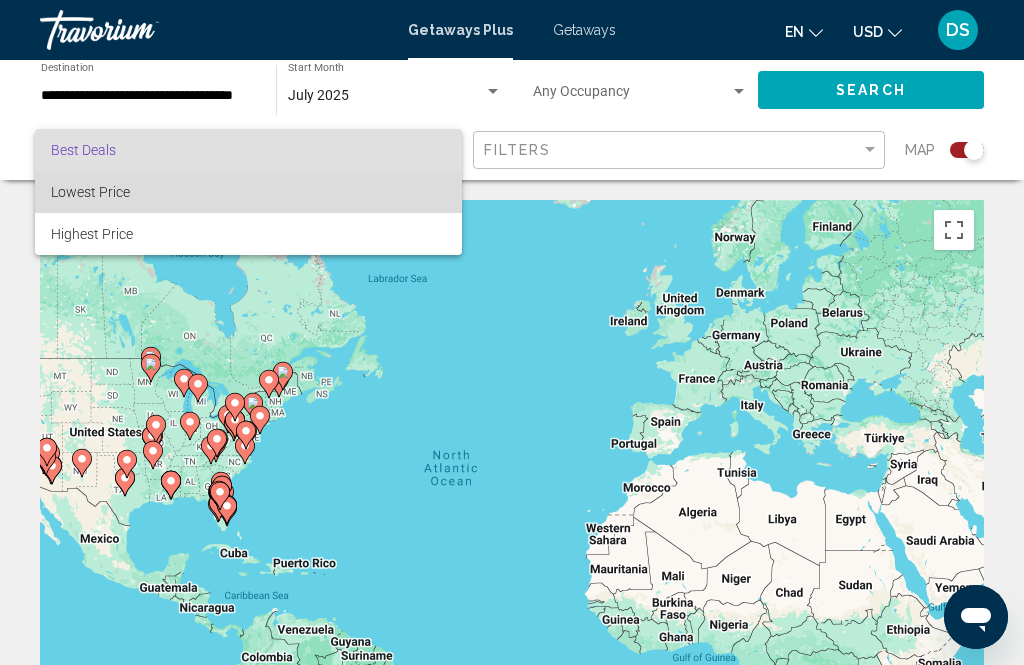 click on "Lowest Price" at bounding box center [248, 192] 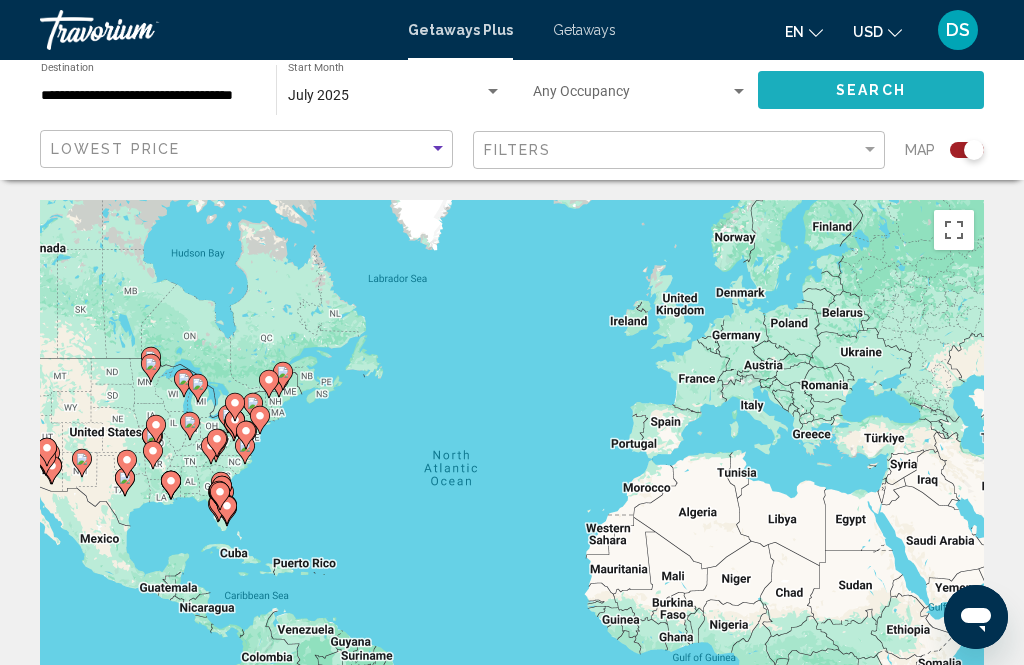 click on "Search" 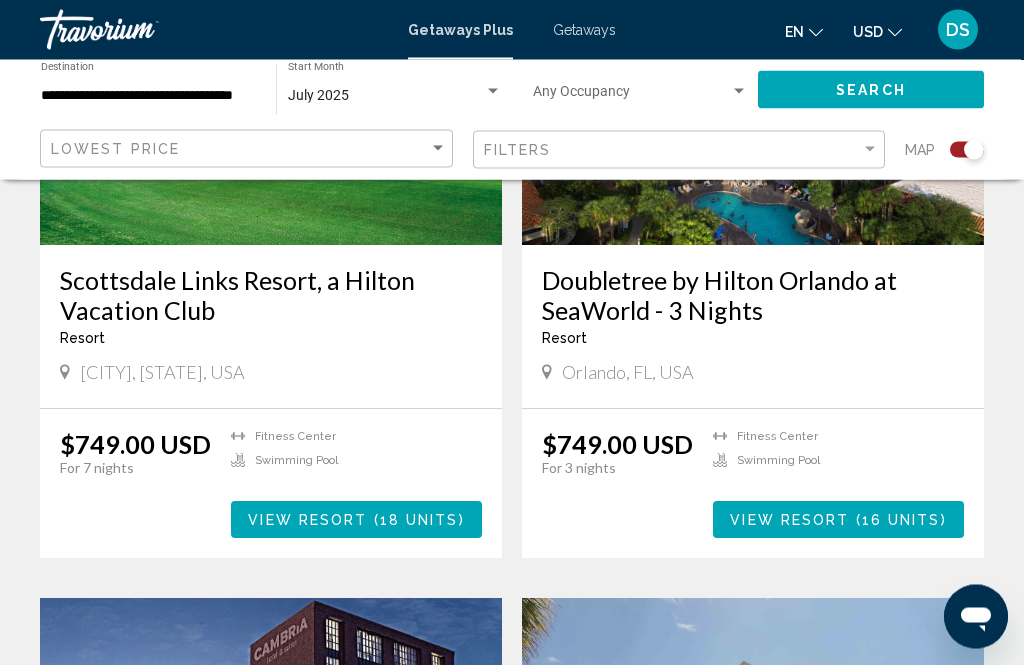 scroll, scrollTop: 3015, scrollLeft: 0, axis: vertical 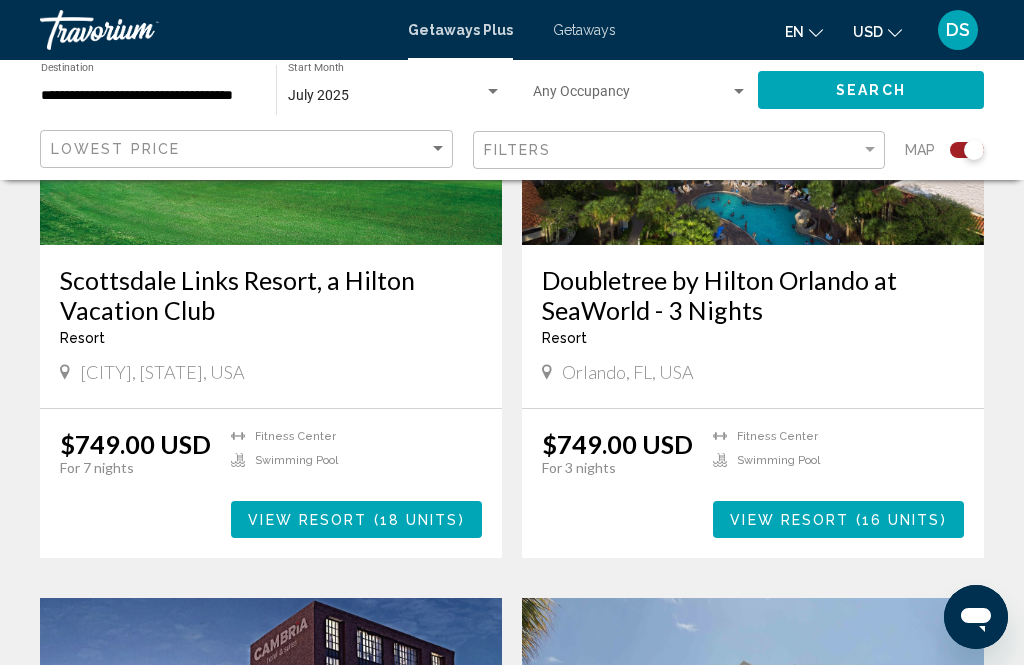 click on "**********" at bounding box center [148, 96] 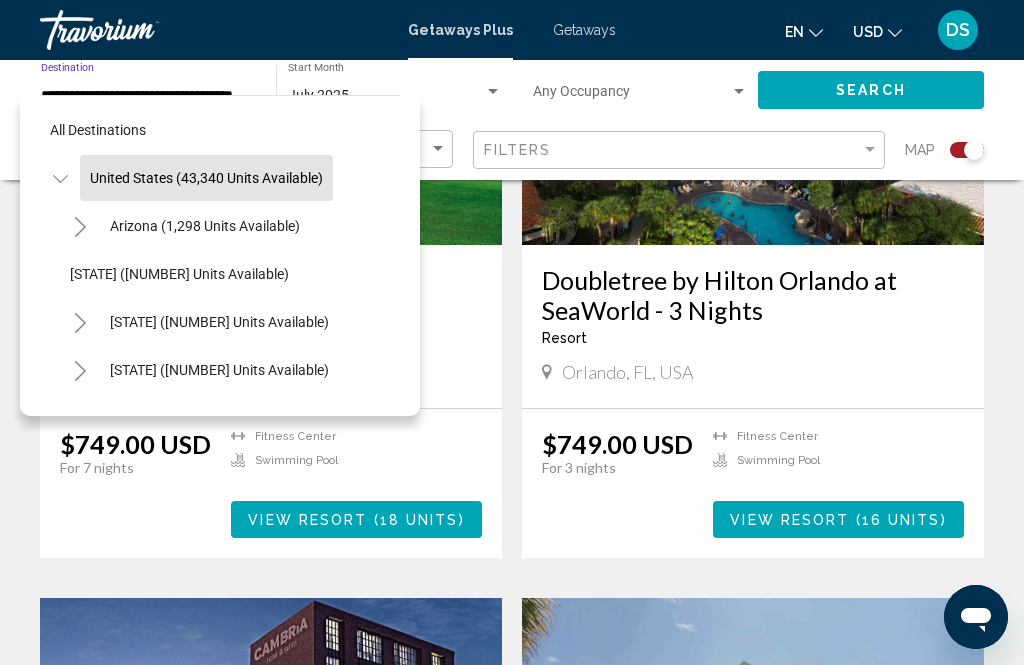click on "All destinations" at bounding box center [98, 130] 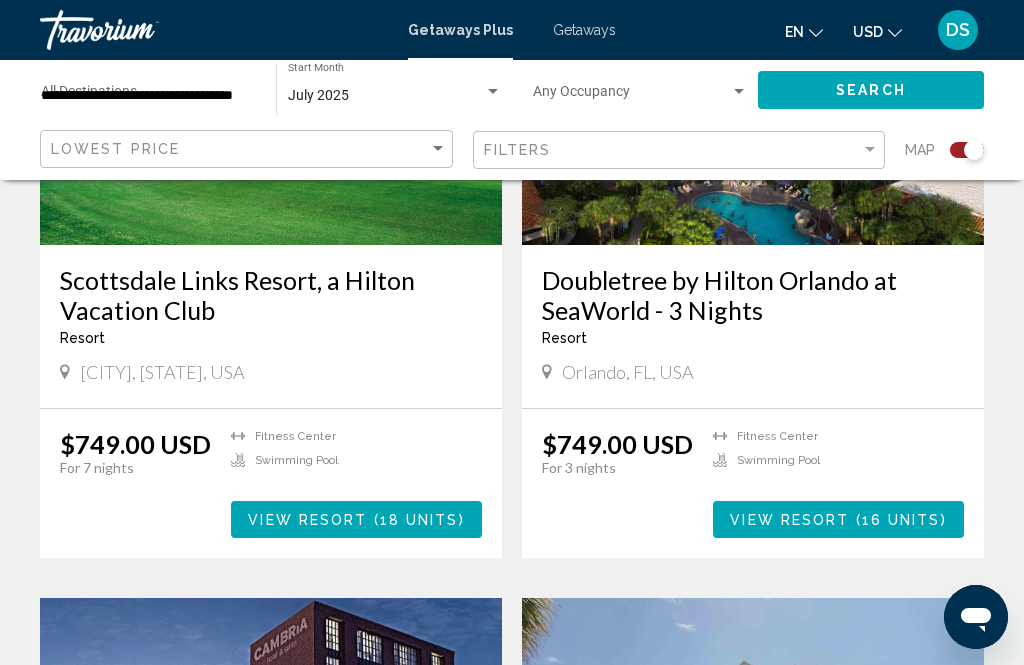 type 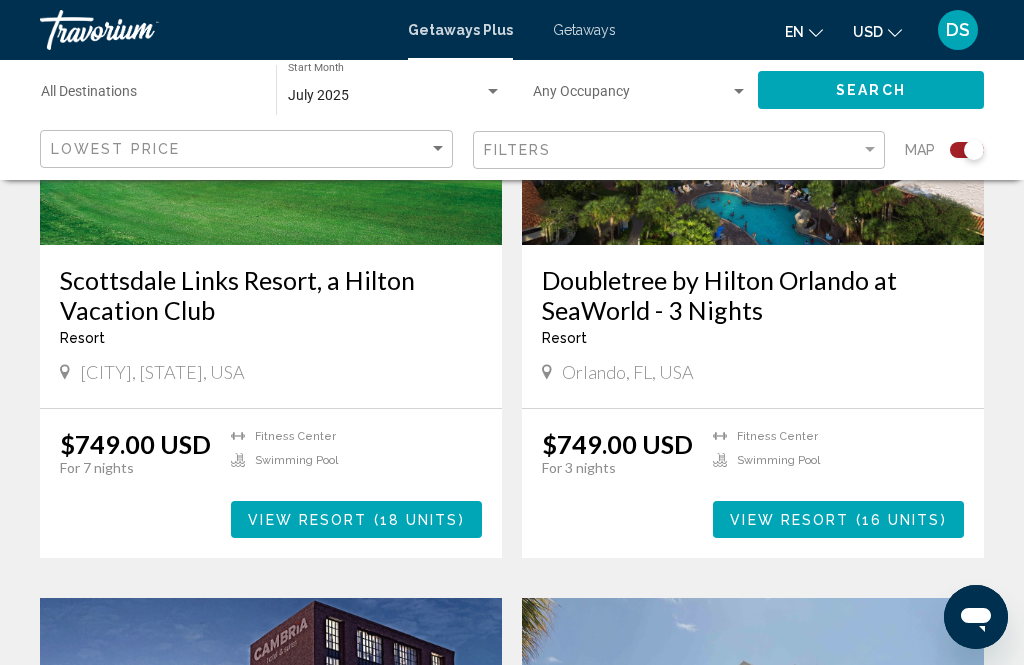 click on "Search" 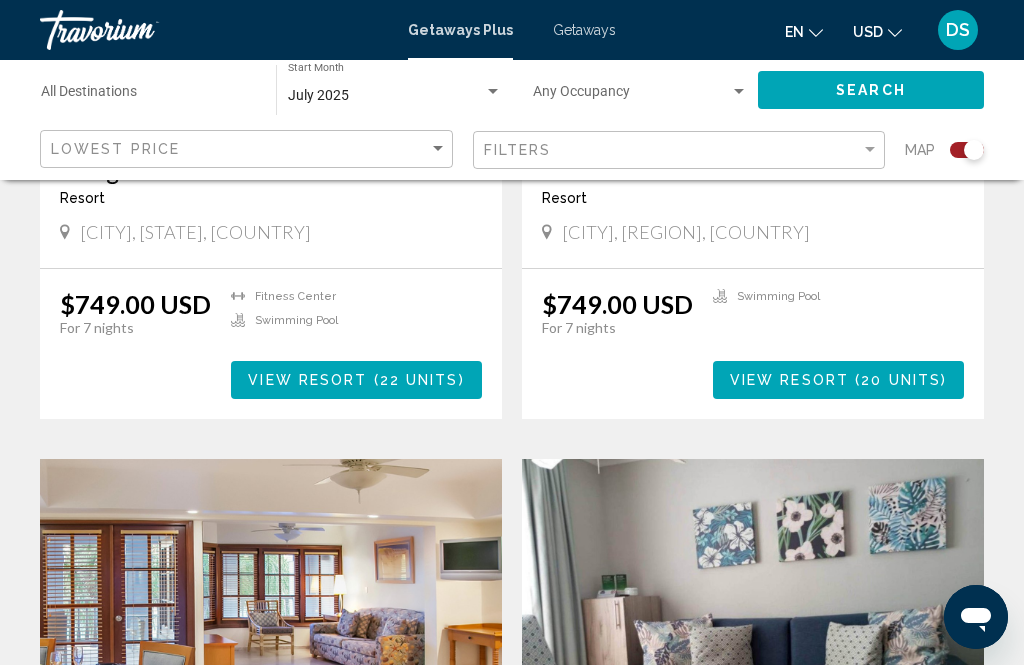 scroll, scrollTop: 3786, scrollLeft: 0, axis: vertical 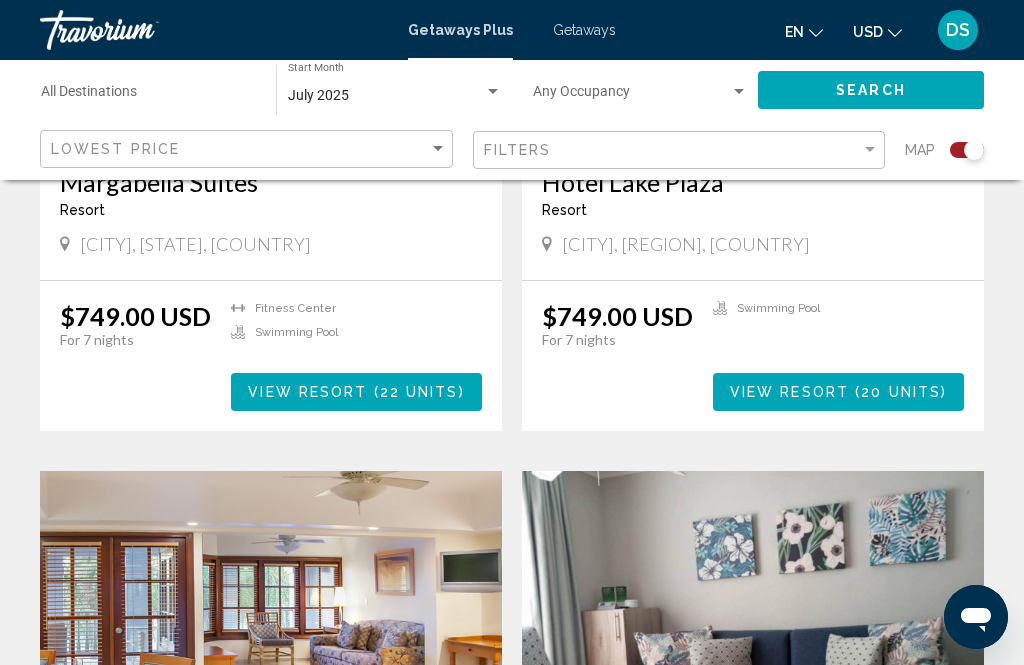 click on "Getaways" at bounding box center [584, 30] 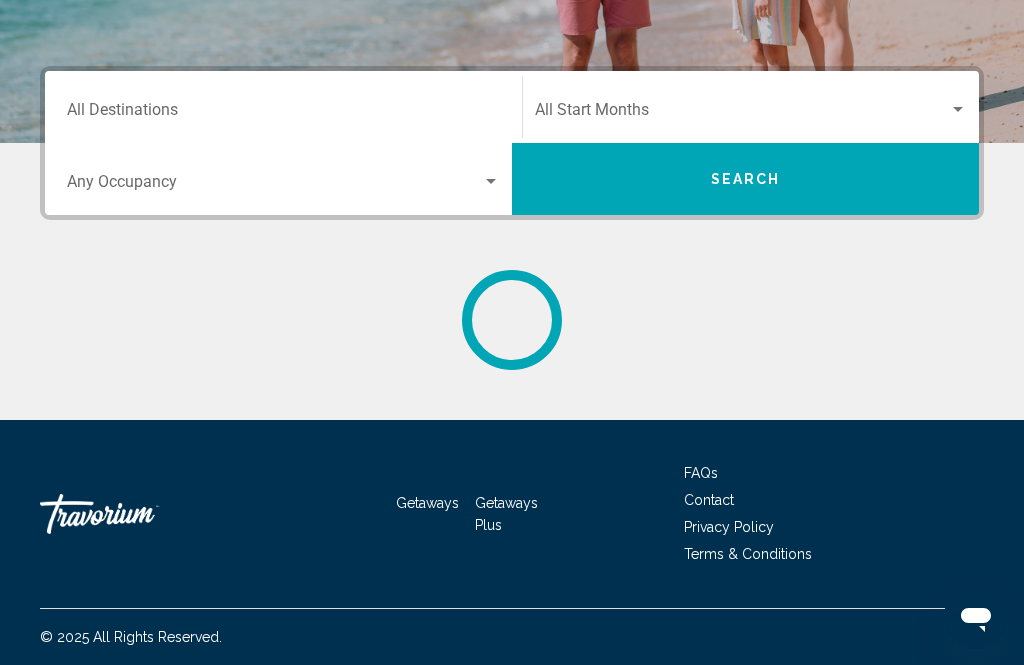 scroll, scrollTop: 0, scrollLeft: 0, axis: both 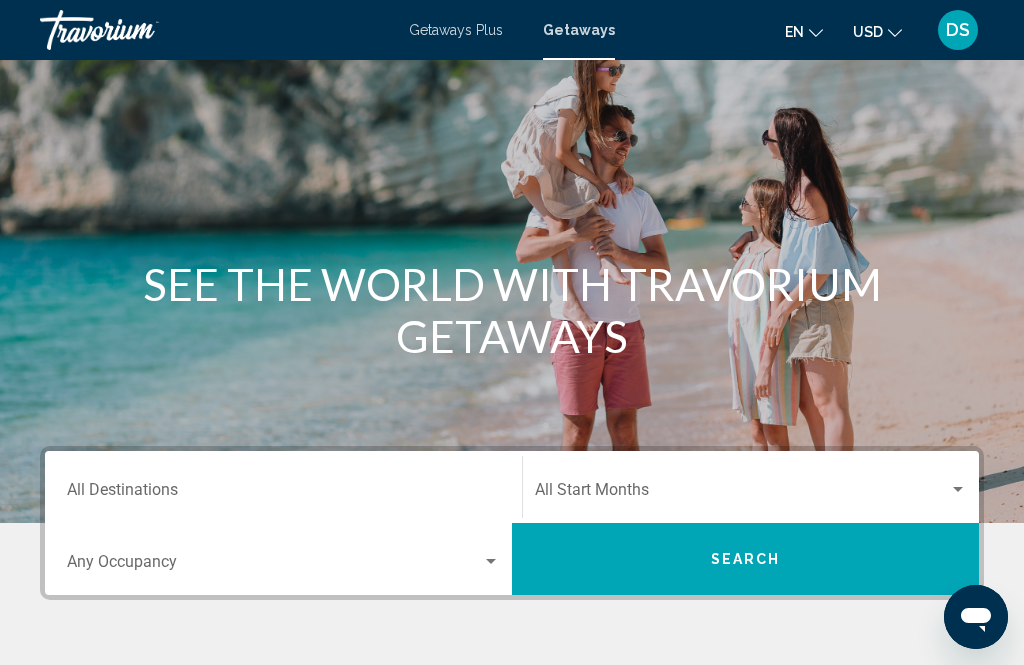click on "Destination All Destinations" at bounding box center [283, 494] 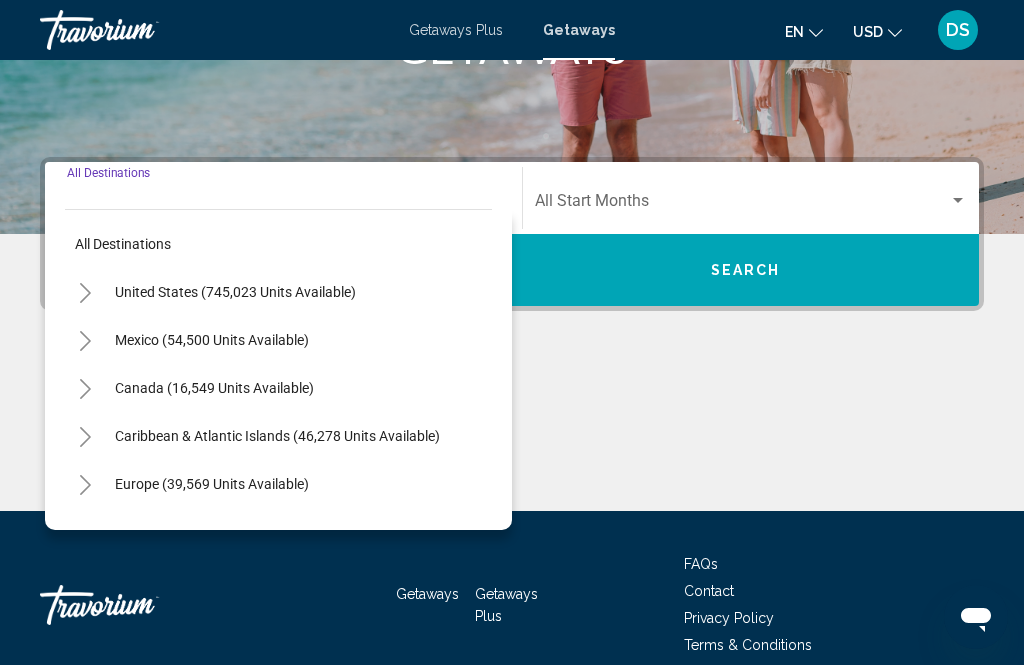 scroll, scrollTop: 393, scrollLeft: 0, axis: vertical 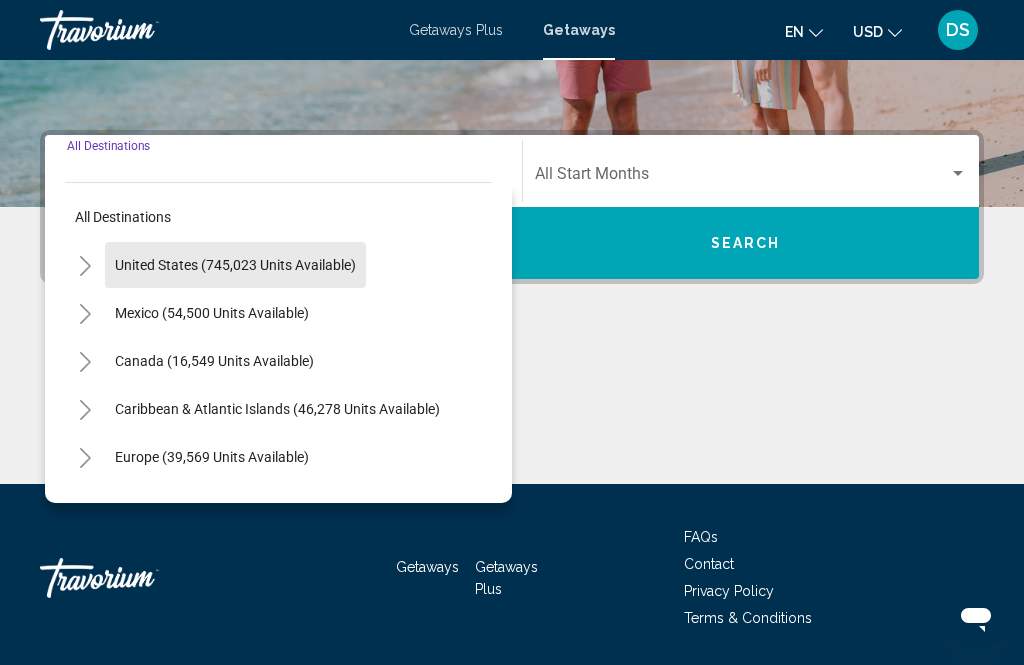 click on "United States (745,023 units available)" at bounding box center [212, 313] 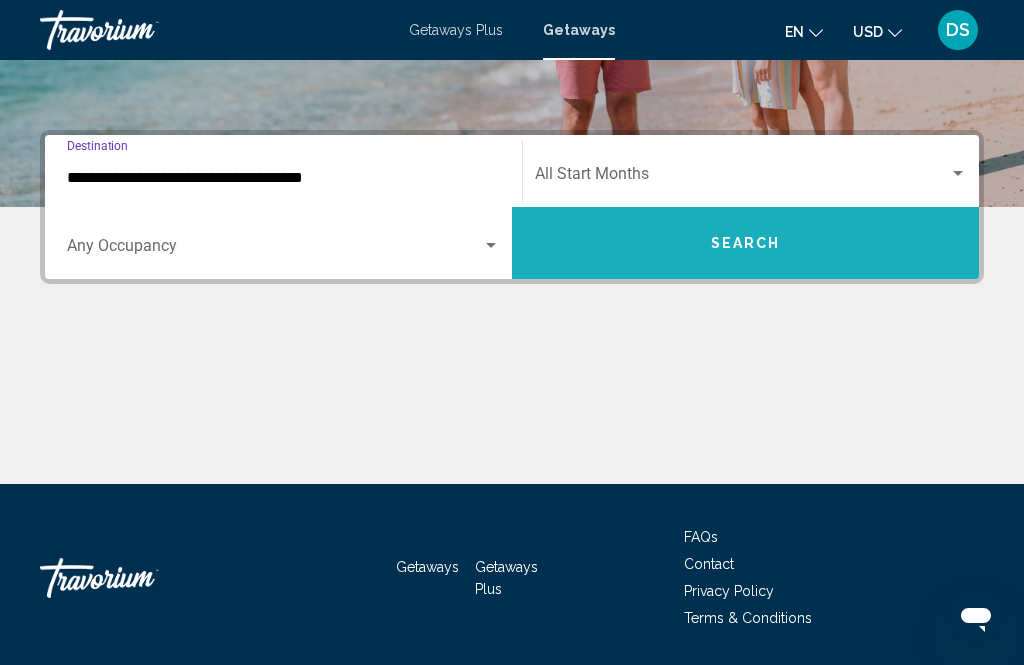 click on "Search" at bounding box center [746, 244] 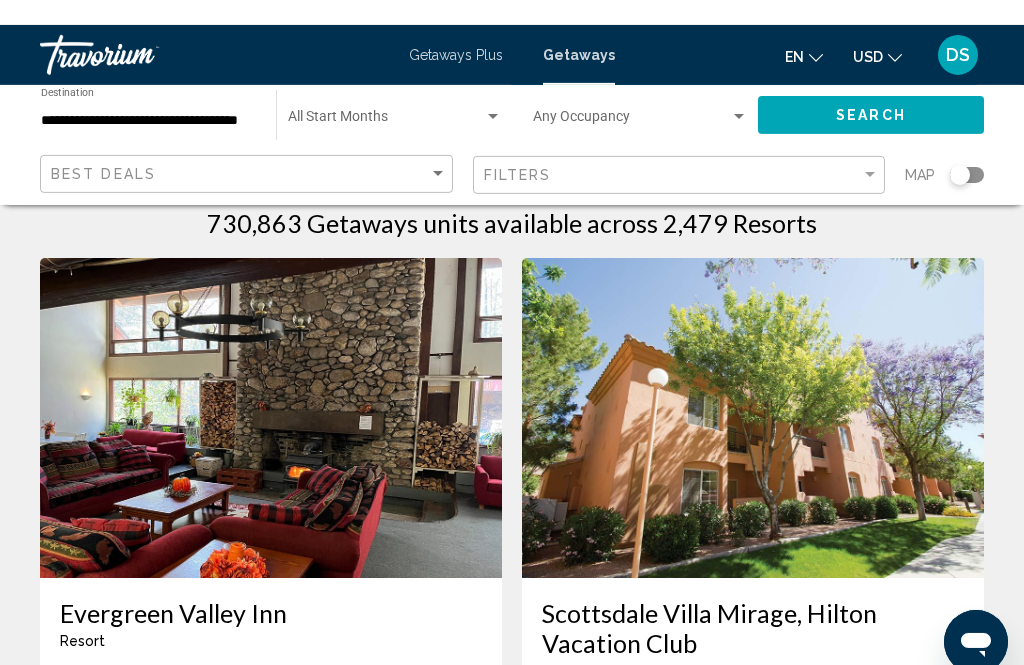 scroll, scrollTop: 0, scrollLeft: 0, axis: both 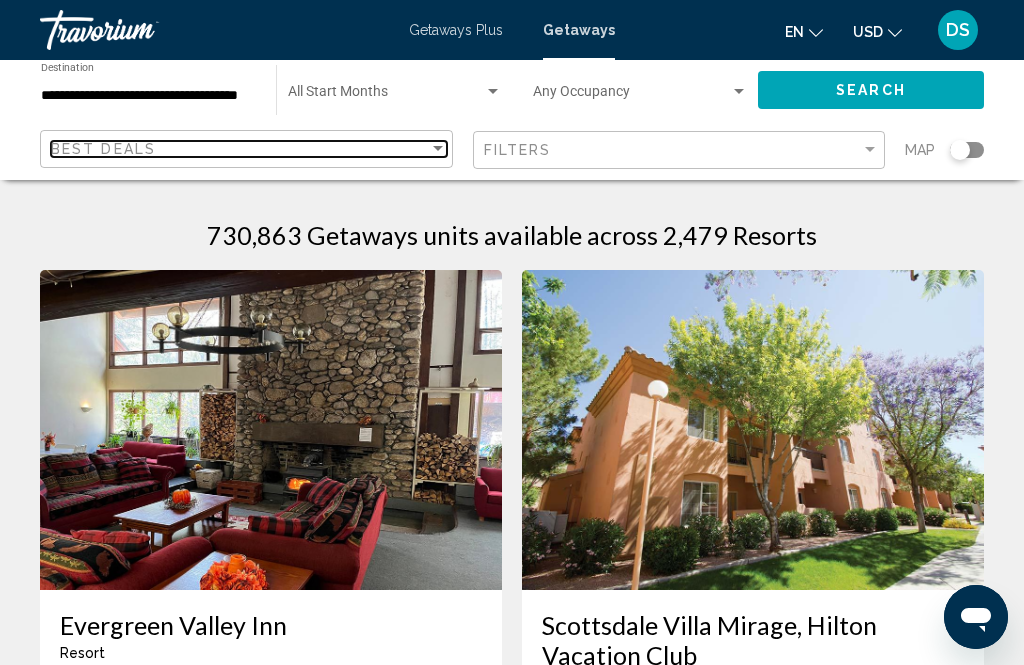 click on "Best Deals" at bounding box center [240, 149] 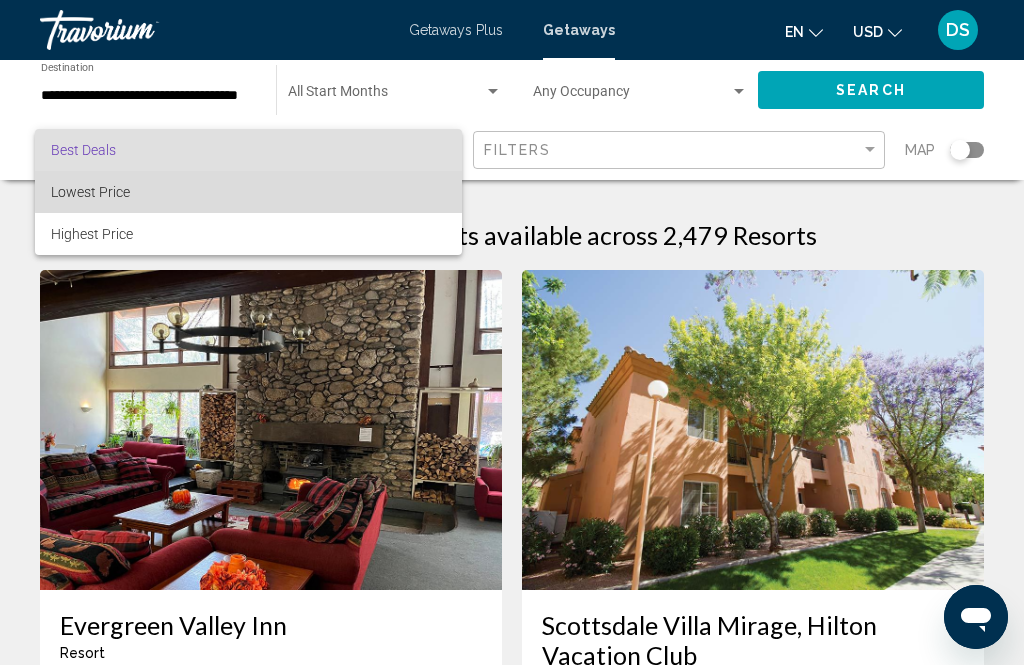 click on "Lowest Price" at bounding box center [248, 192] 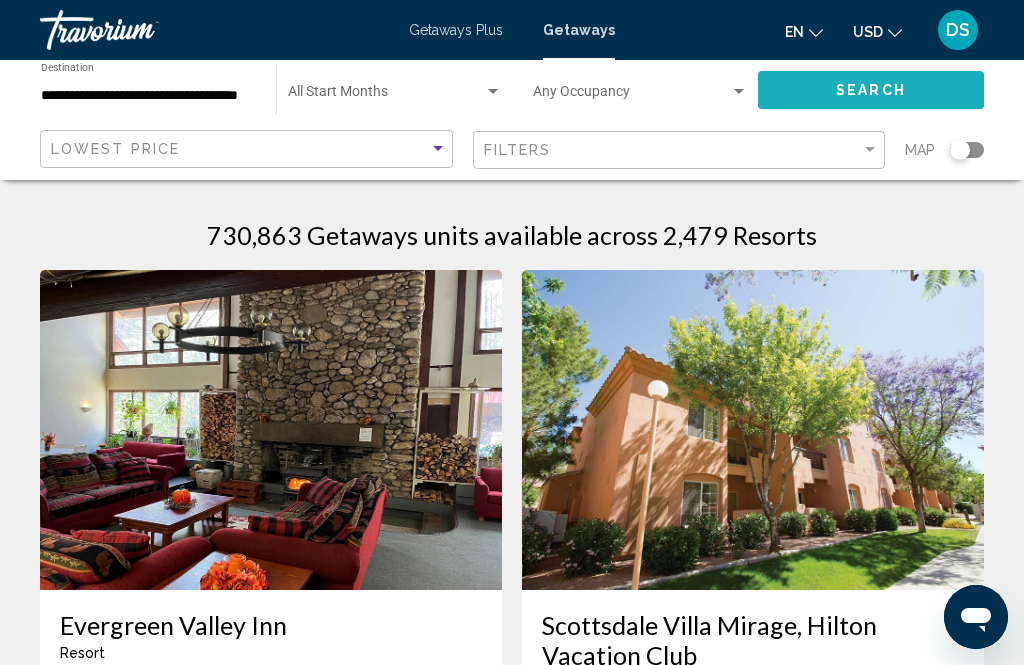 click on "Search" 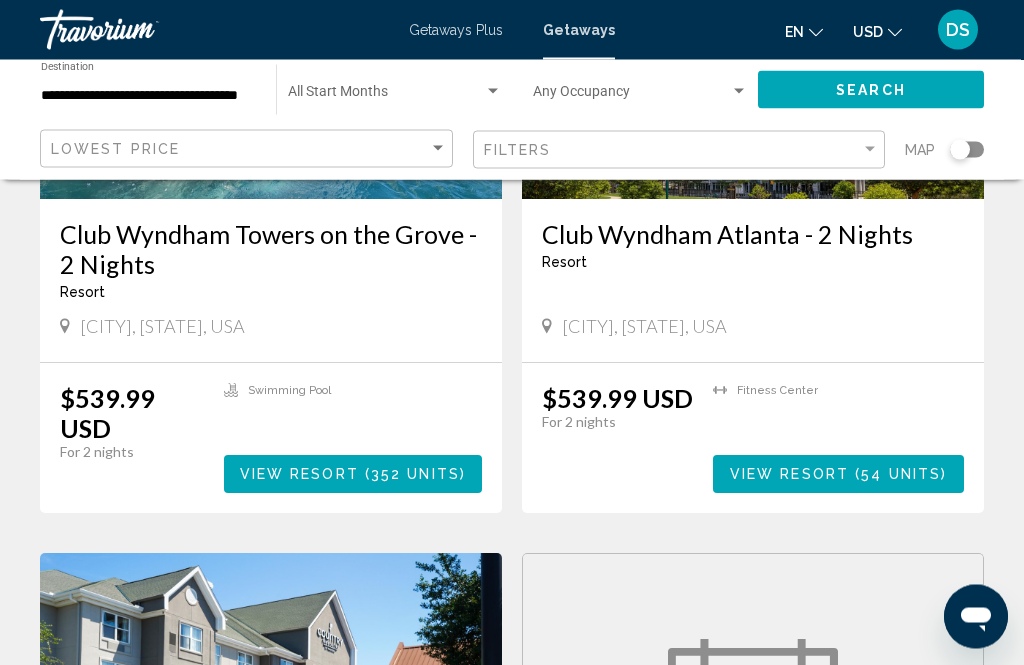 scroll, scrollTop: 3058, scrollLeft: 0, axis: vertical 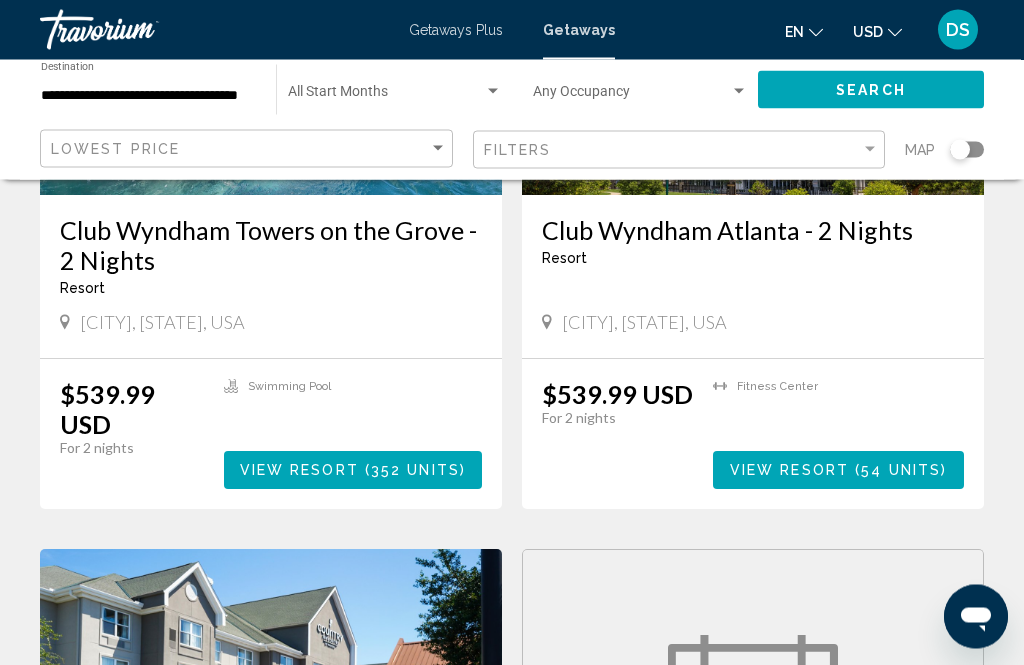 click on "Filters" 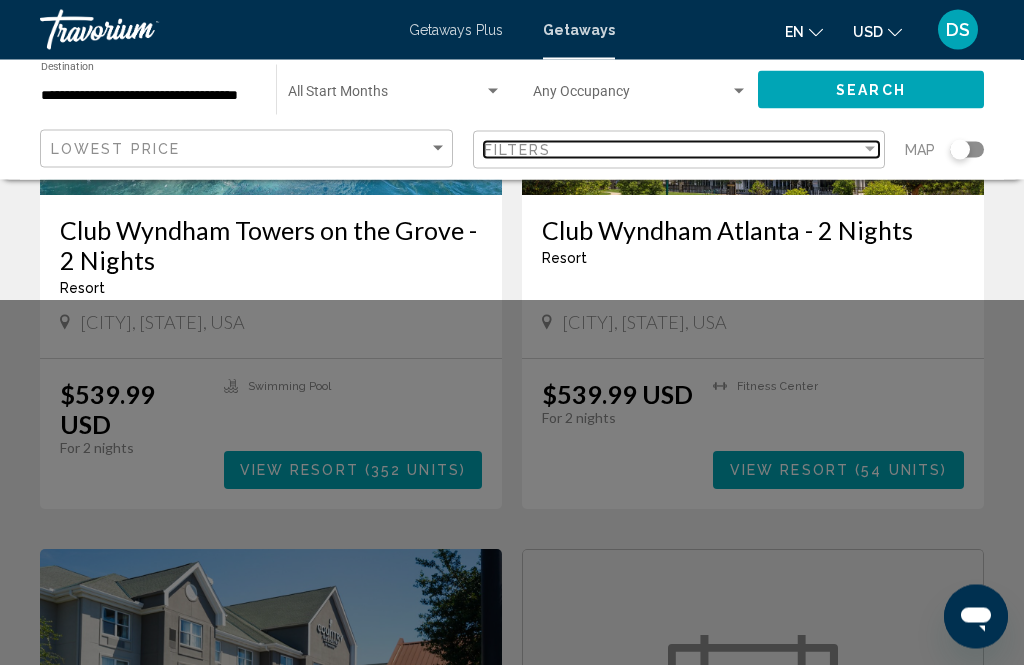 scroll, scrollTop: 3059, scrollLeft: 0, axis: vertical 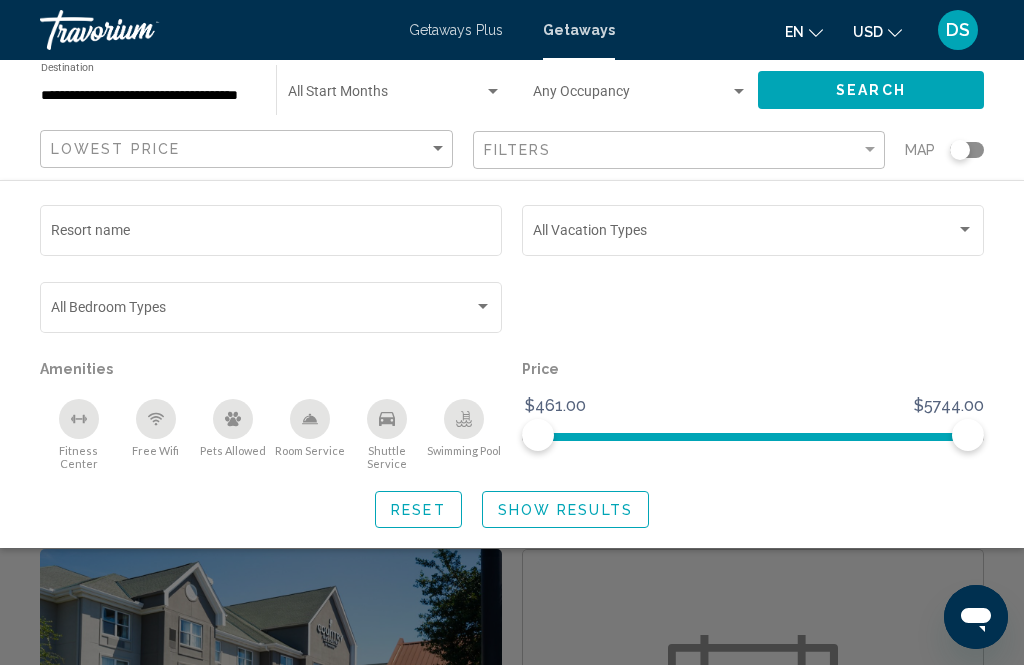 click on "Show Results" 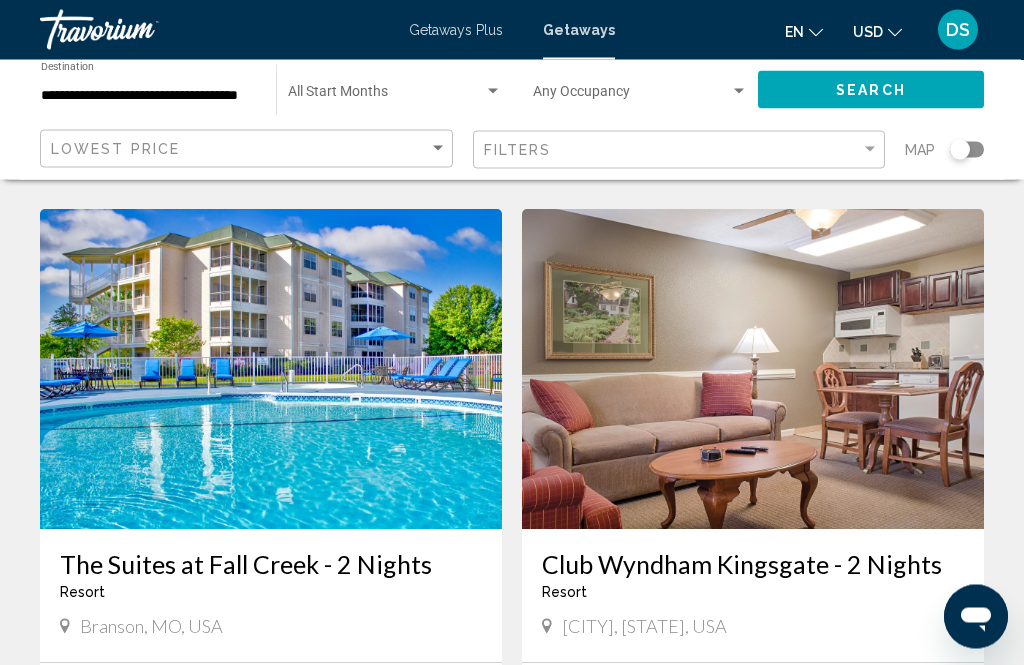 scroll, scrollTop: 2106, scrollLeft: 0, axis: vertical 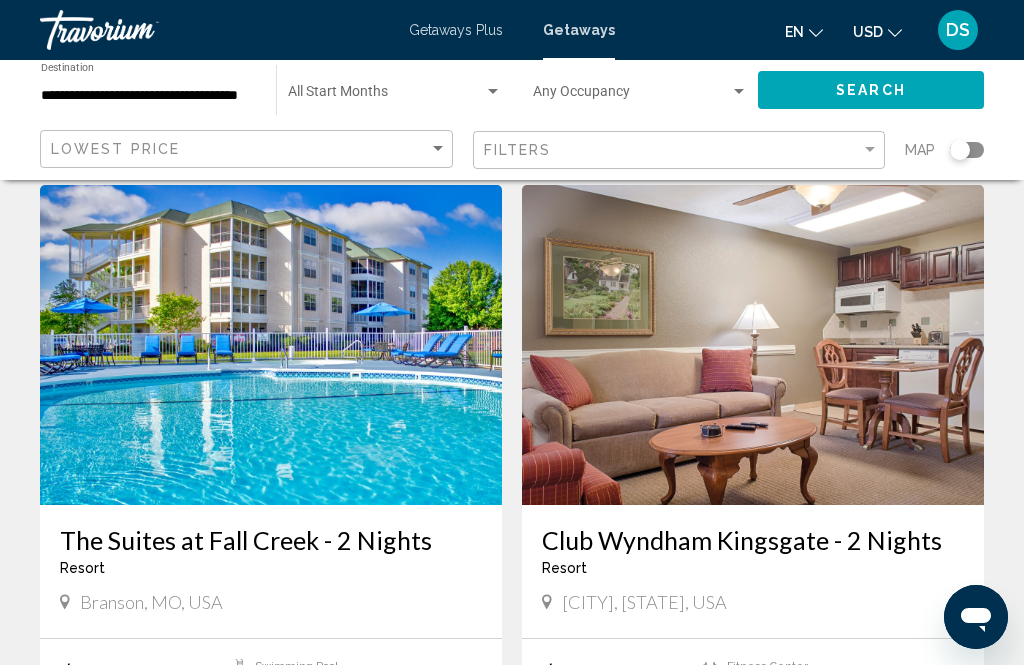 click on "View Resort    ( 864 units )" at bounding box center (833, 749) 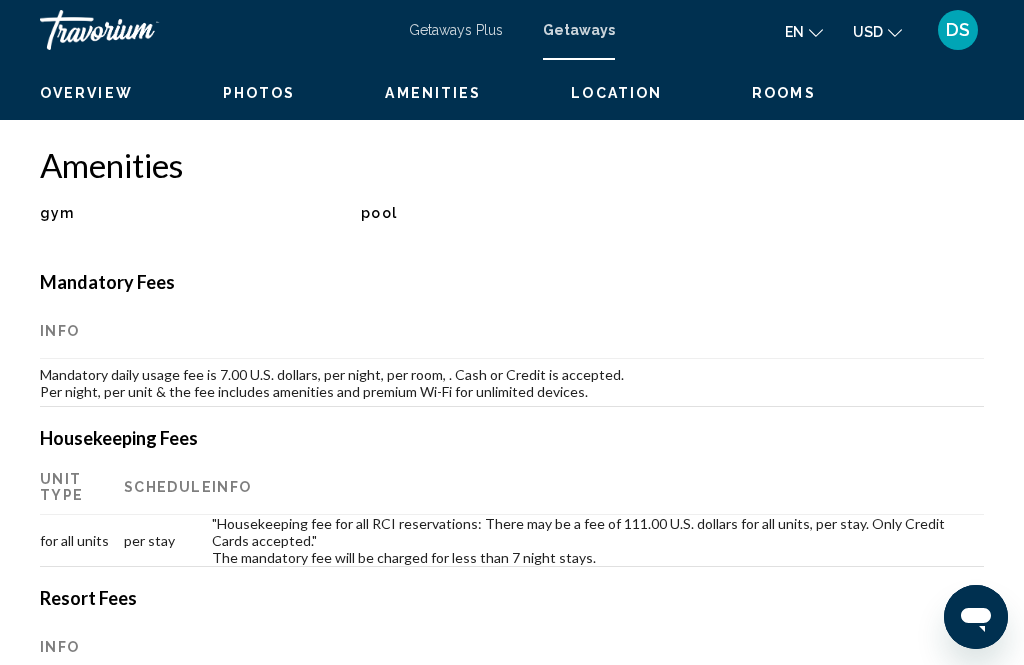 scroll, scrollTop: 0, scrollLeft: 0, axis: both 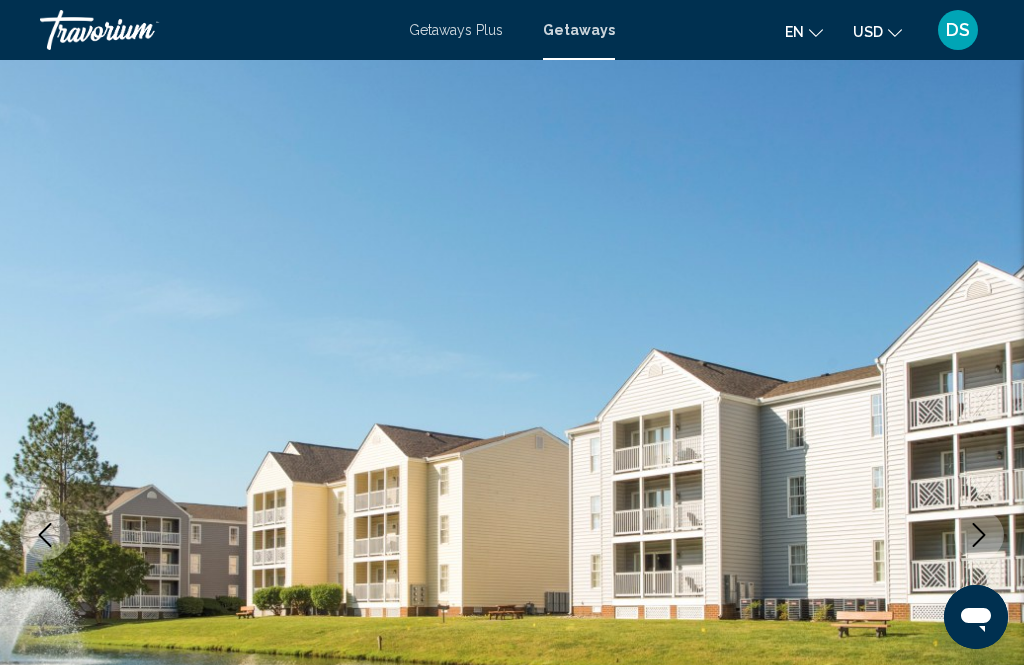 click at bounding box center (512, 535) 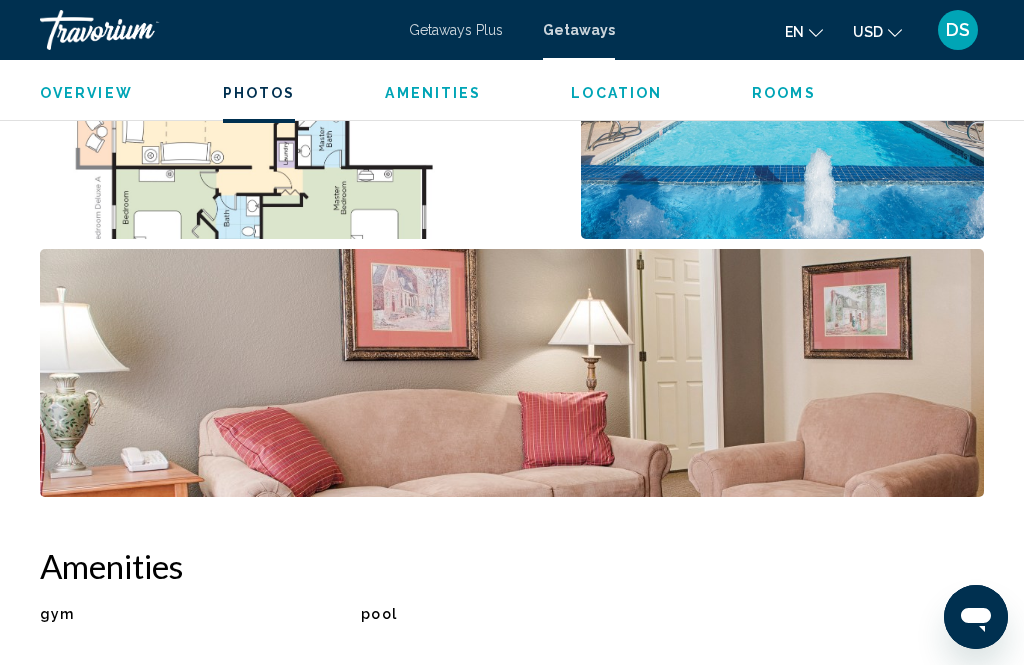 scroll, scrollTop: 1757, scrollLeft: 0, axis: vertical 